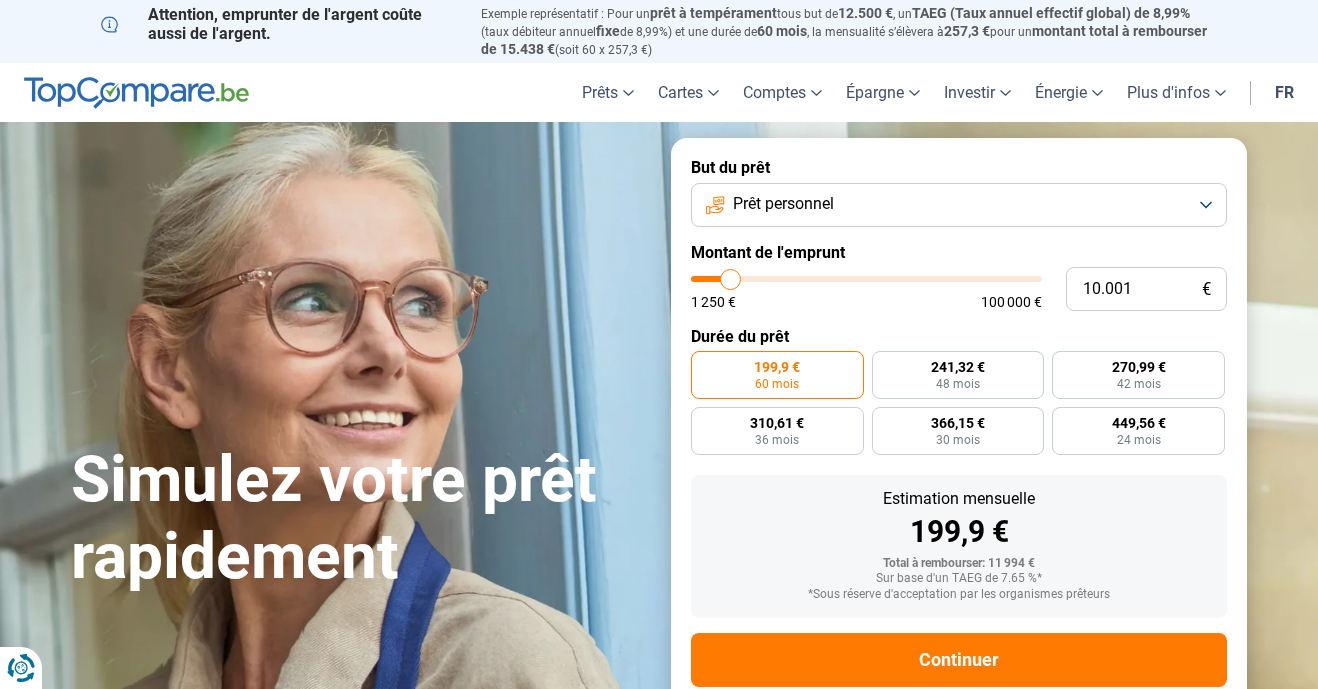 scroll, scrollTop: 0, scrollLeft: 0, axis: both 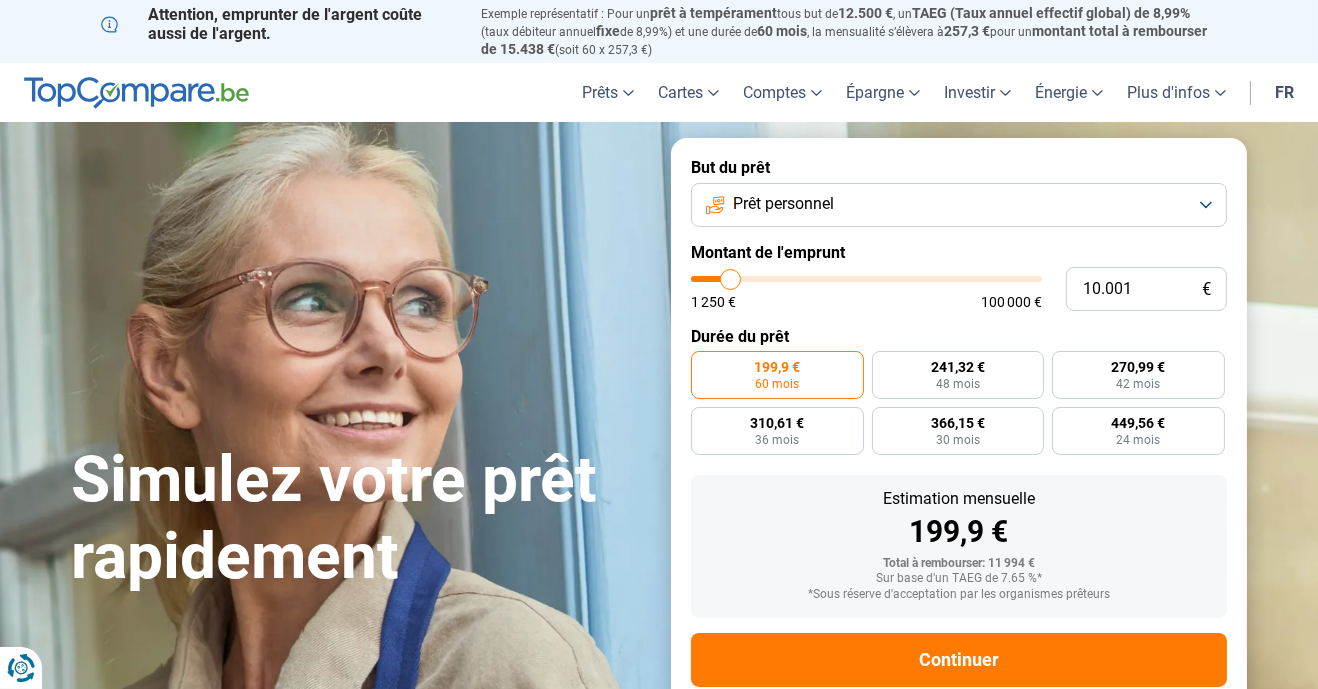 type on "11.000" 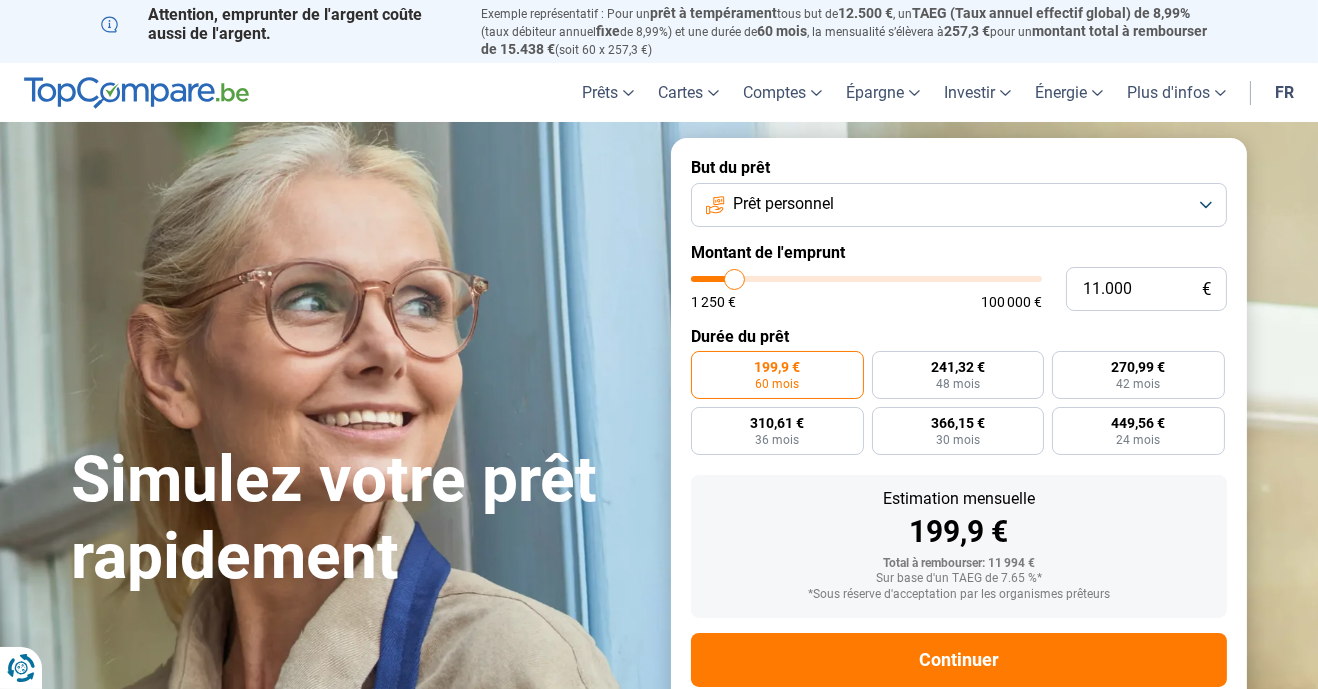 type on "14.500" 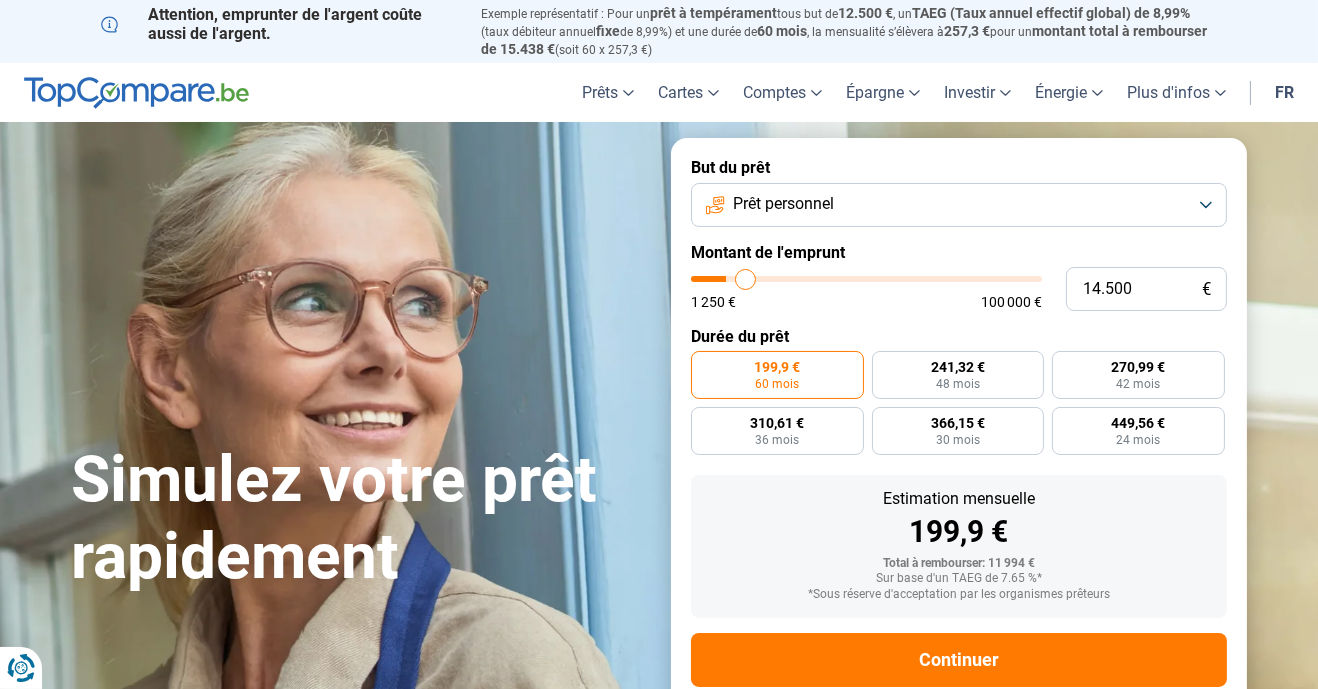type on "14.750" 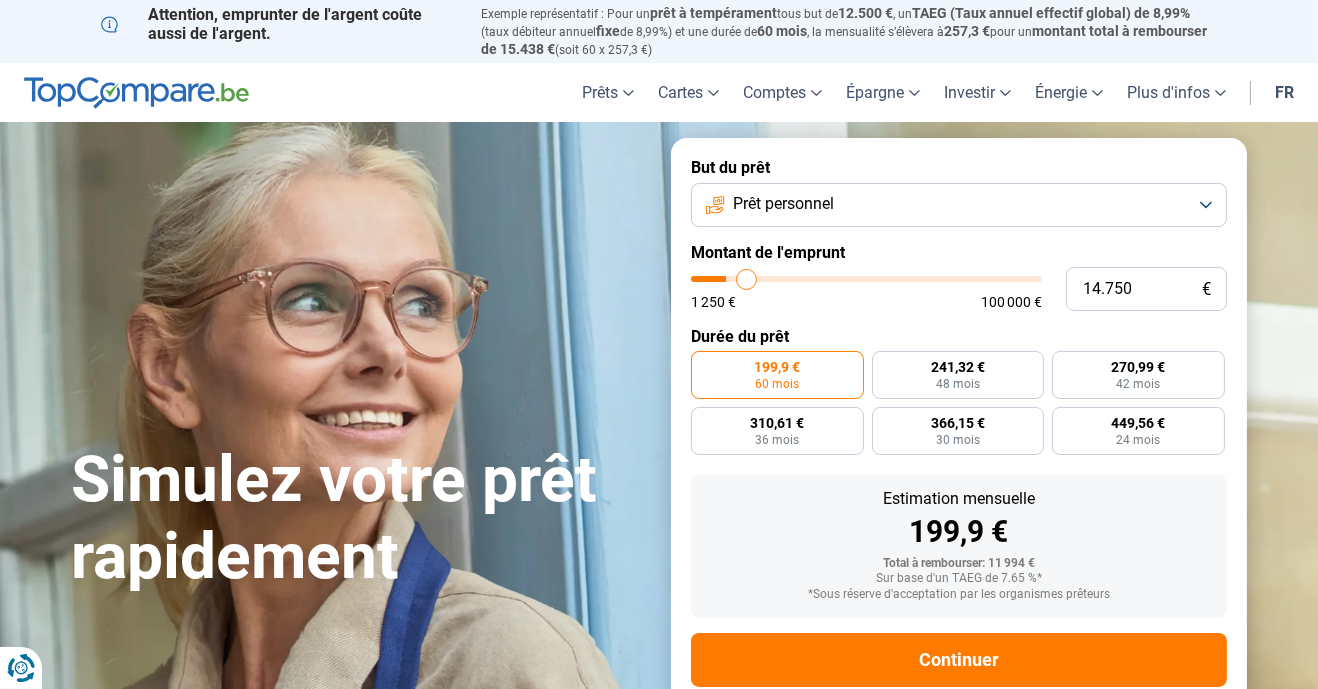 type on "15.000" 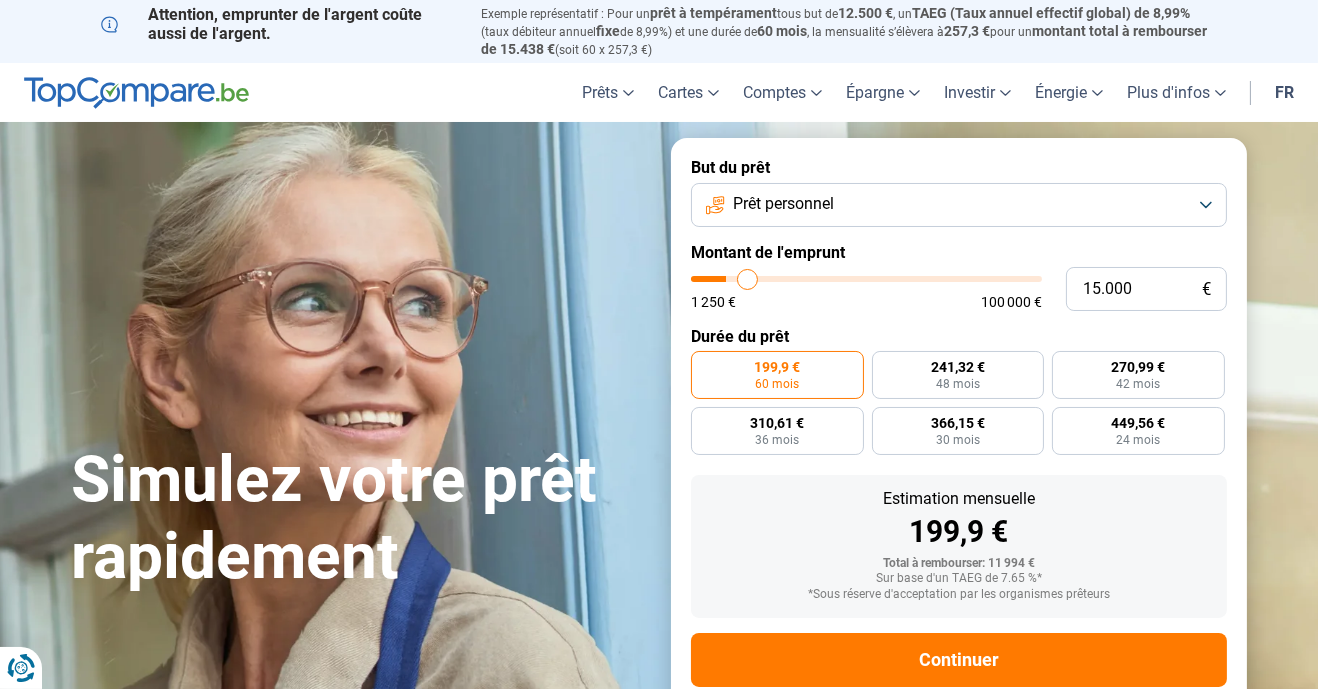 type on "15.250" 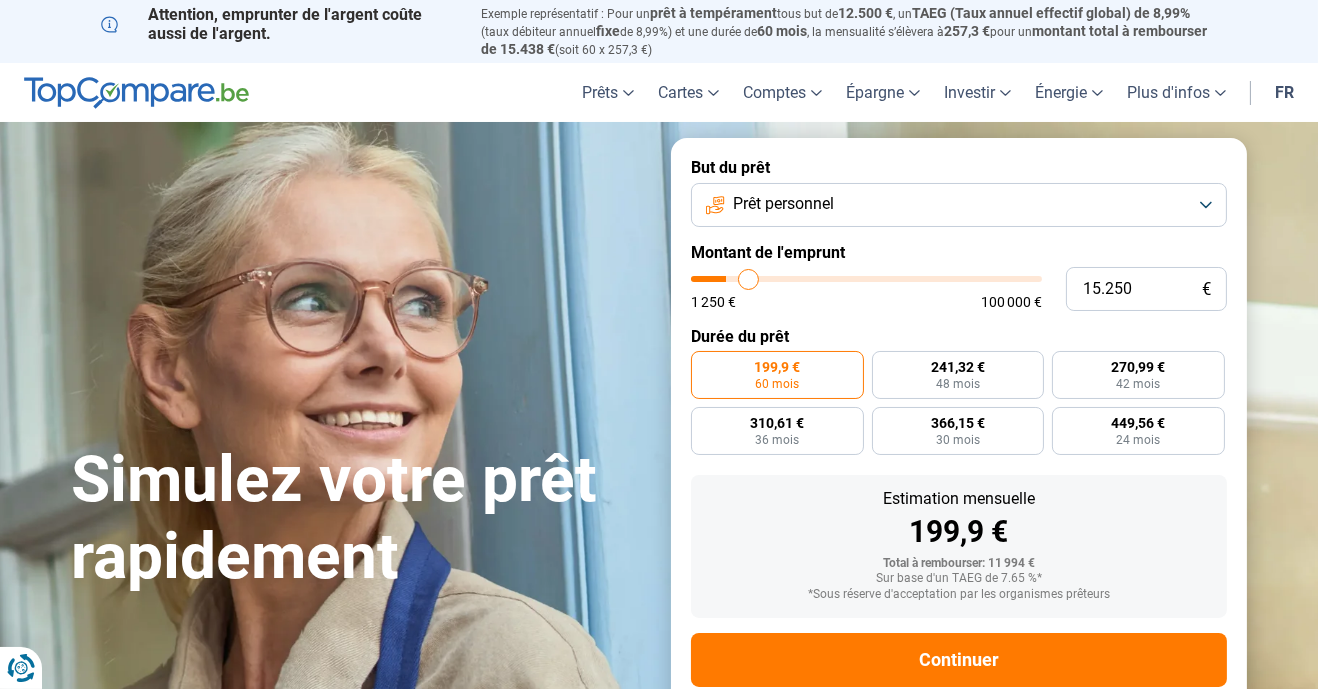 type on "15.500" 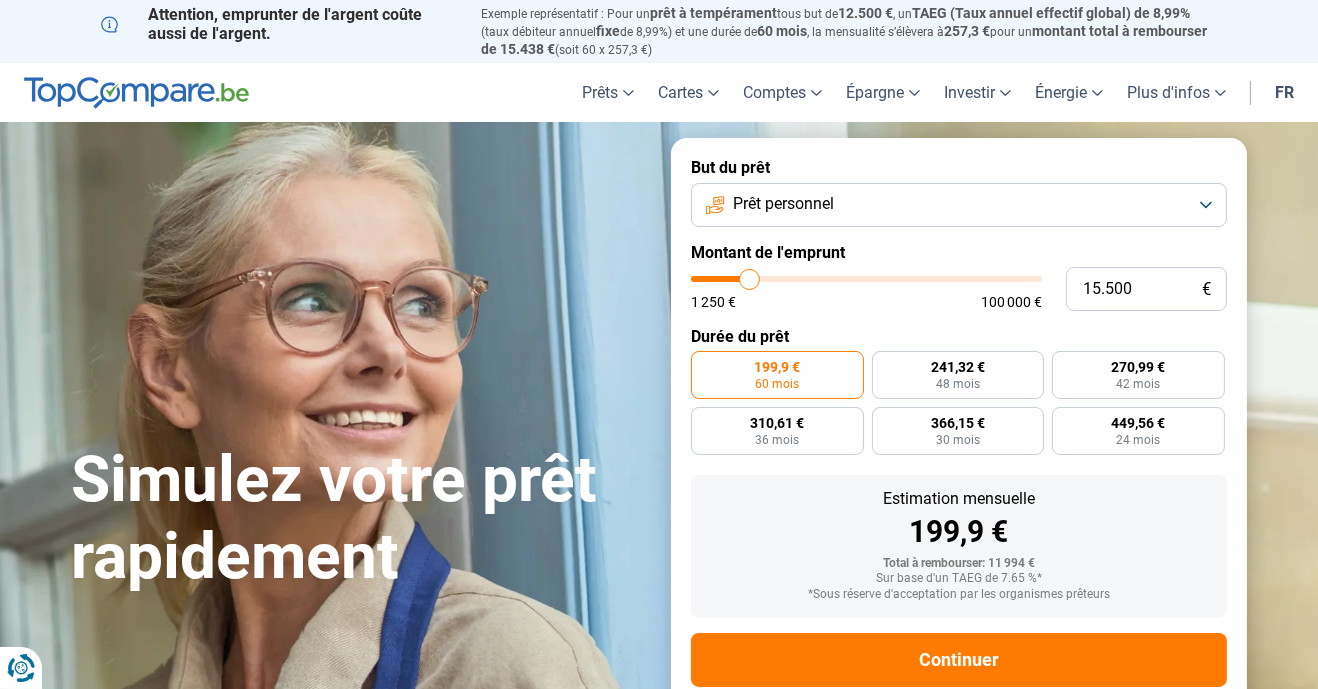 type on "15.750" 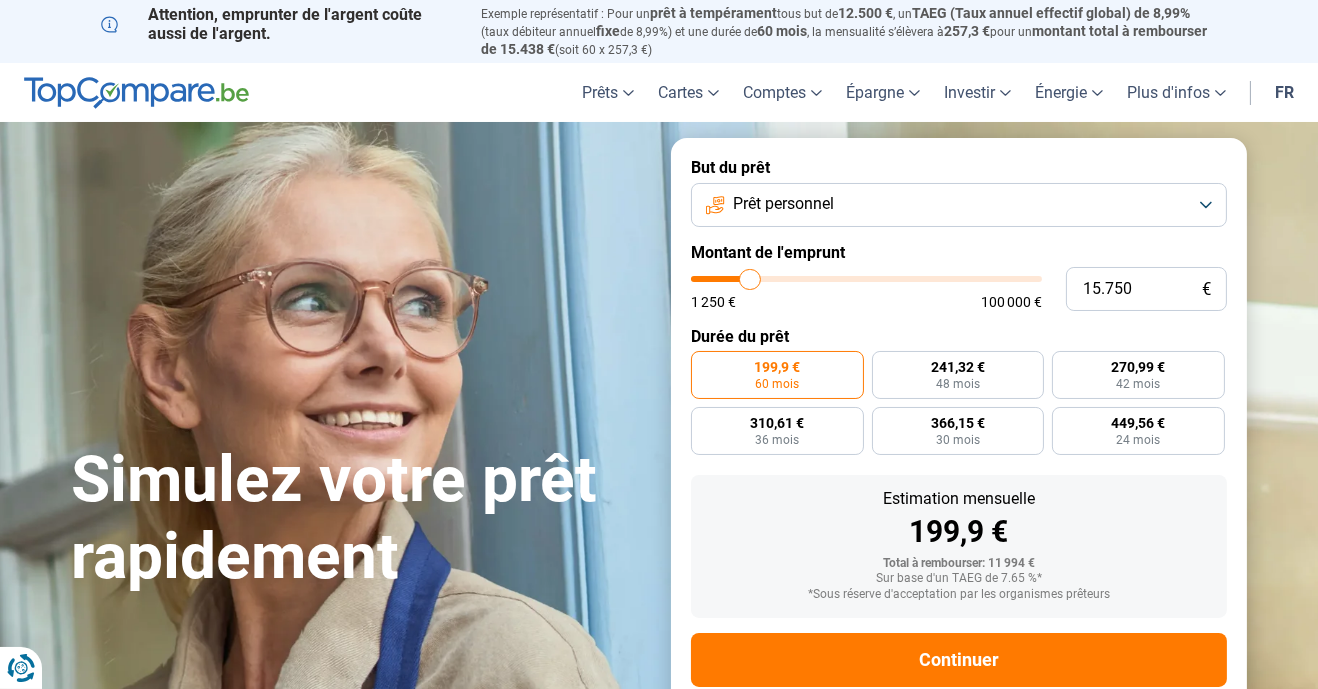 type on "16.000" 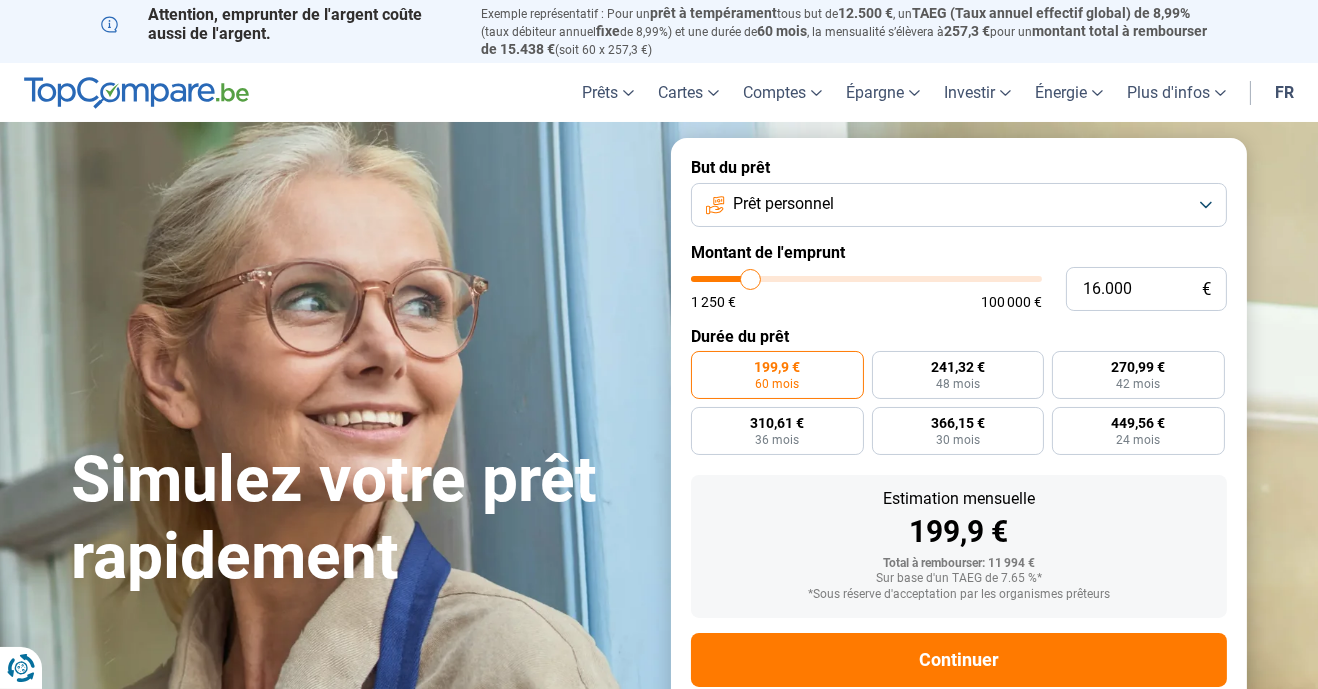 type on "16.250" 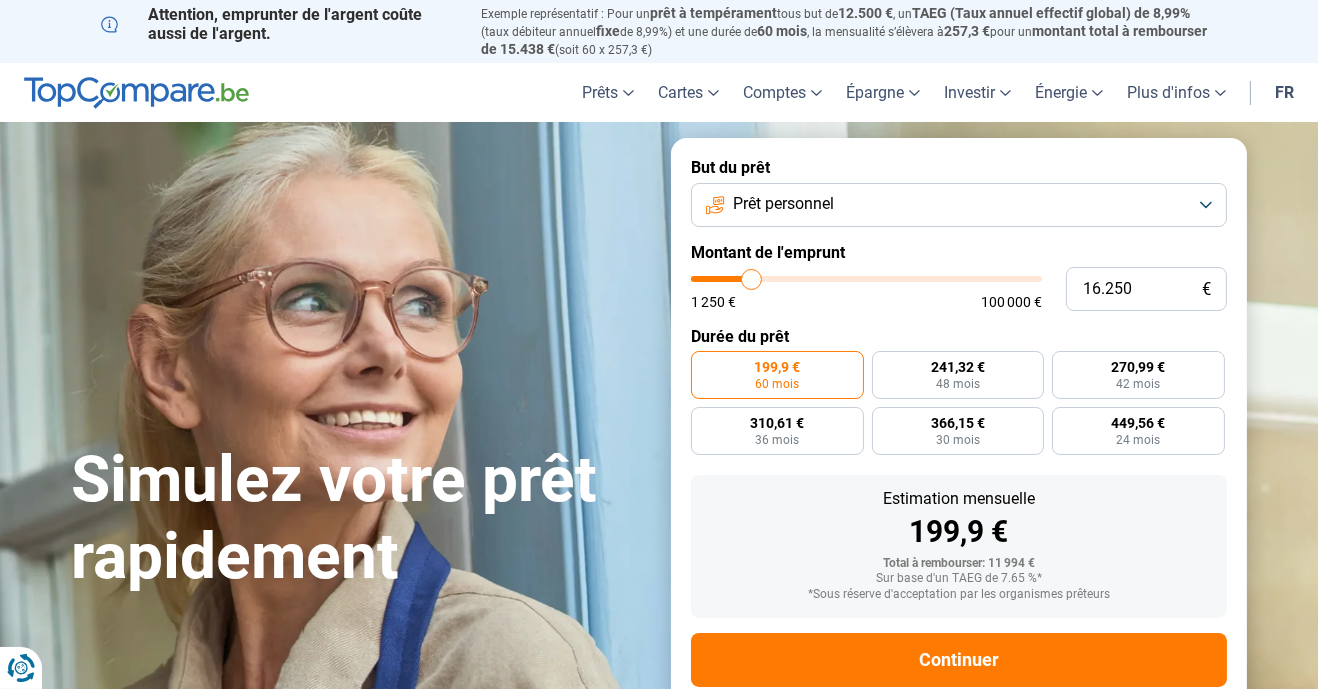 type on "16.500" 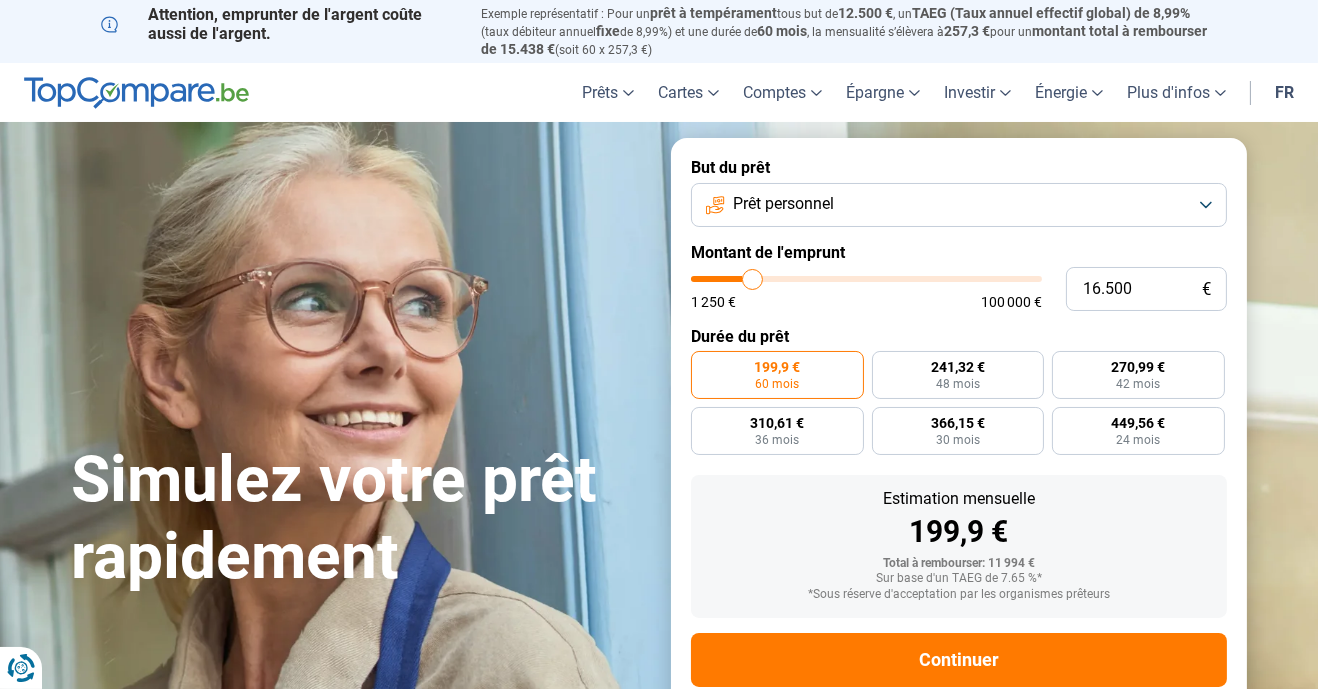 type on "16.750" 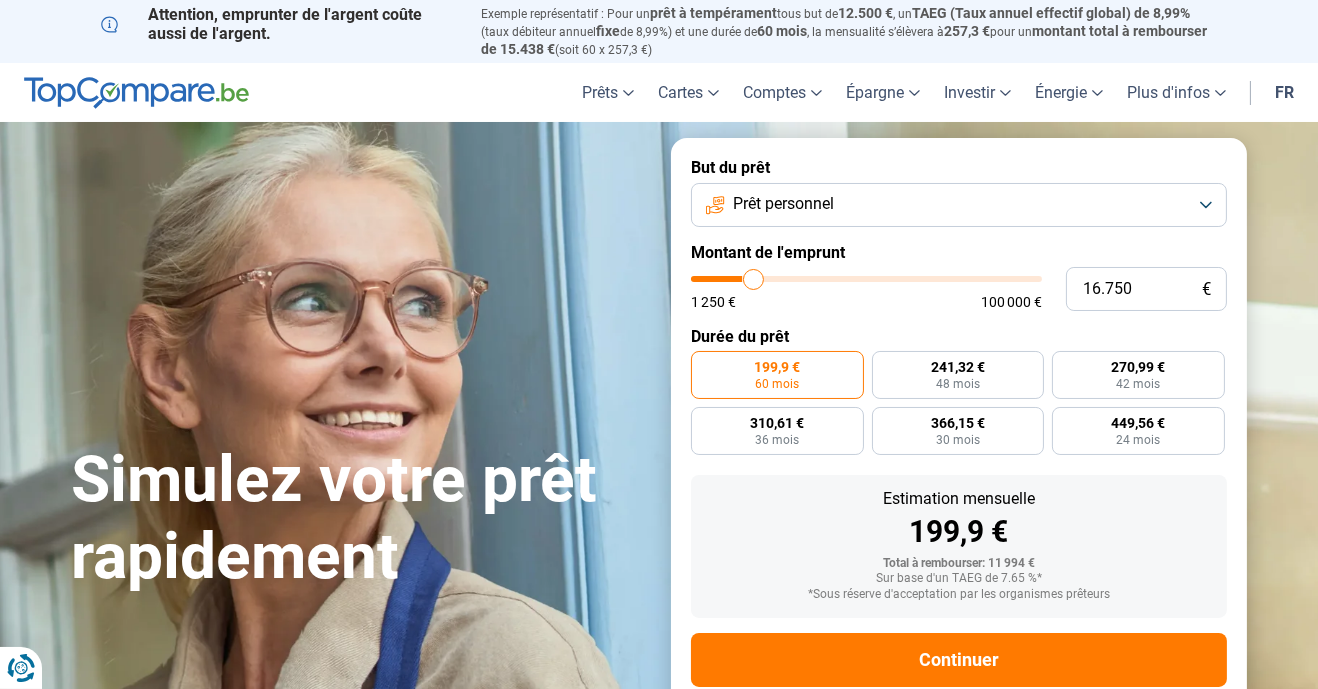 type on "17.000" 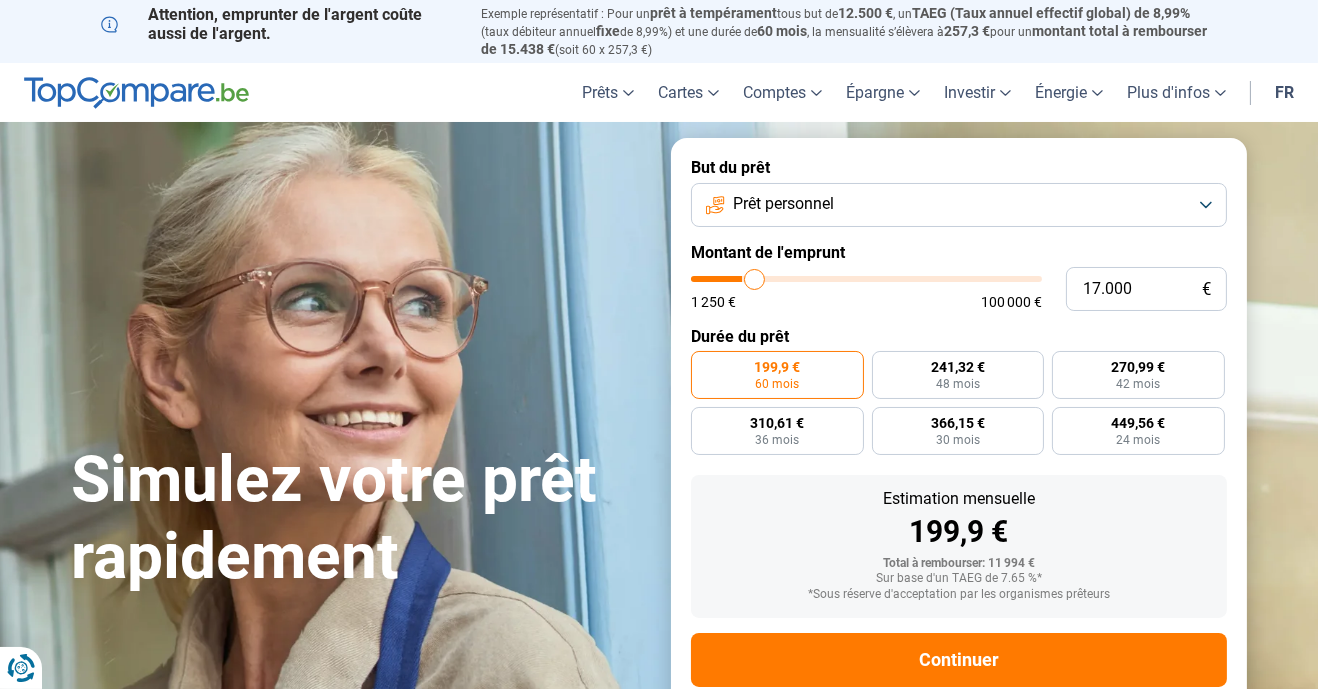 type on "17.250" 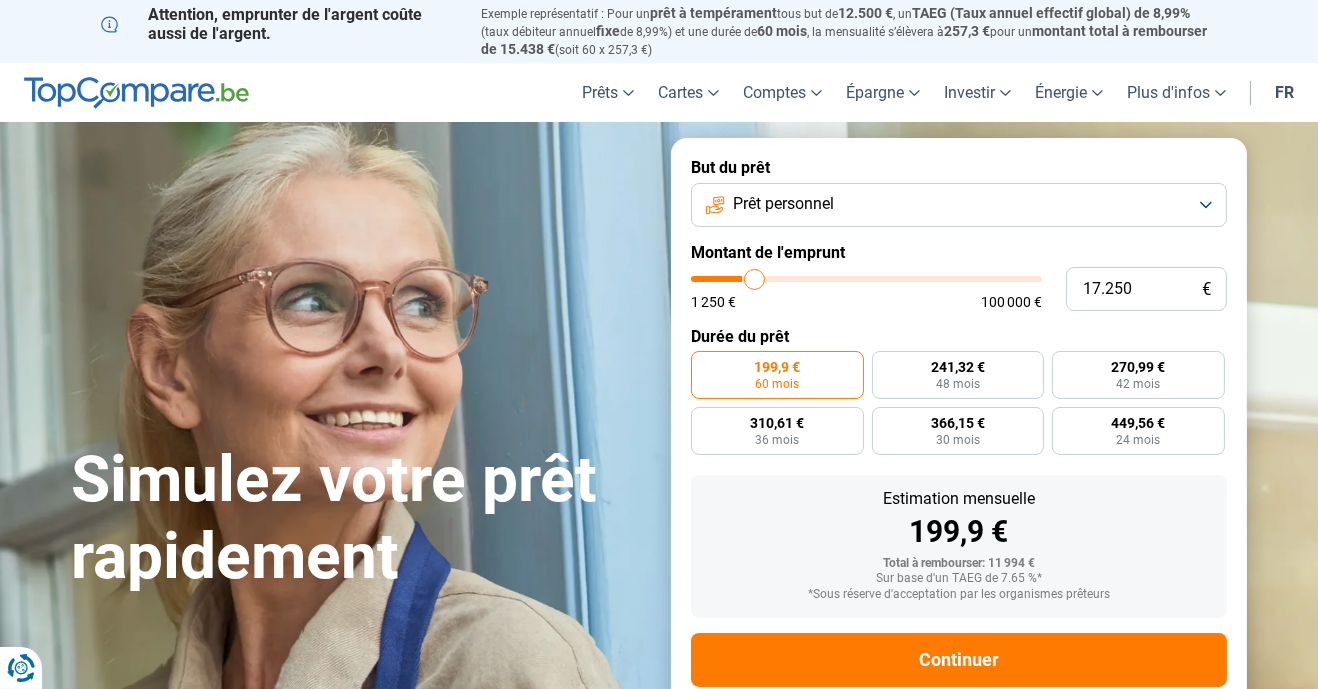 type on "17250" 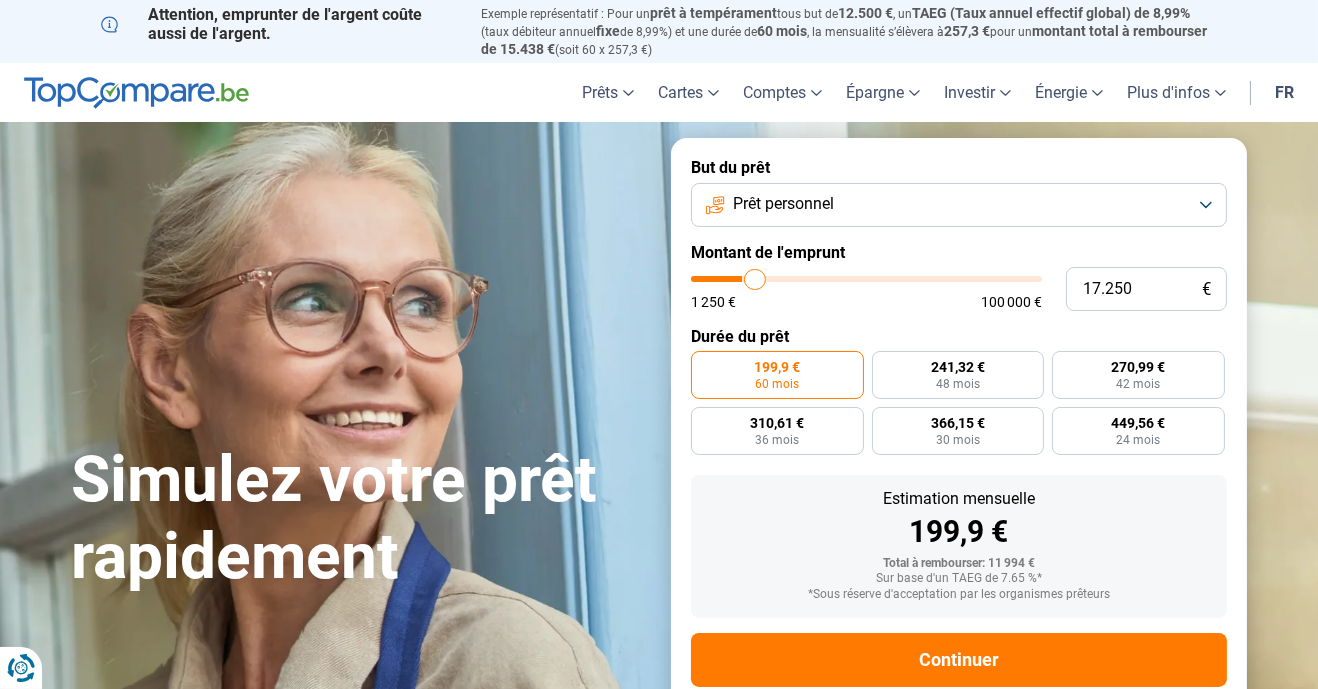 type on "17.500" 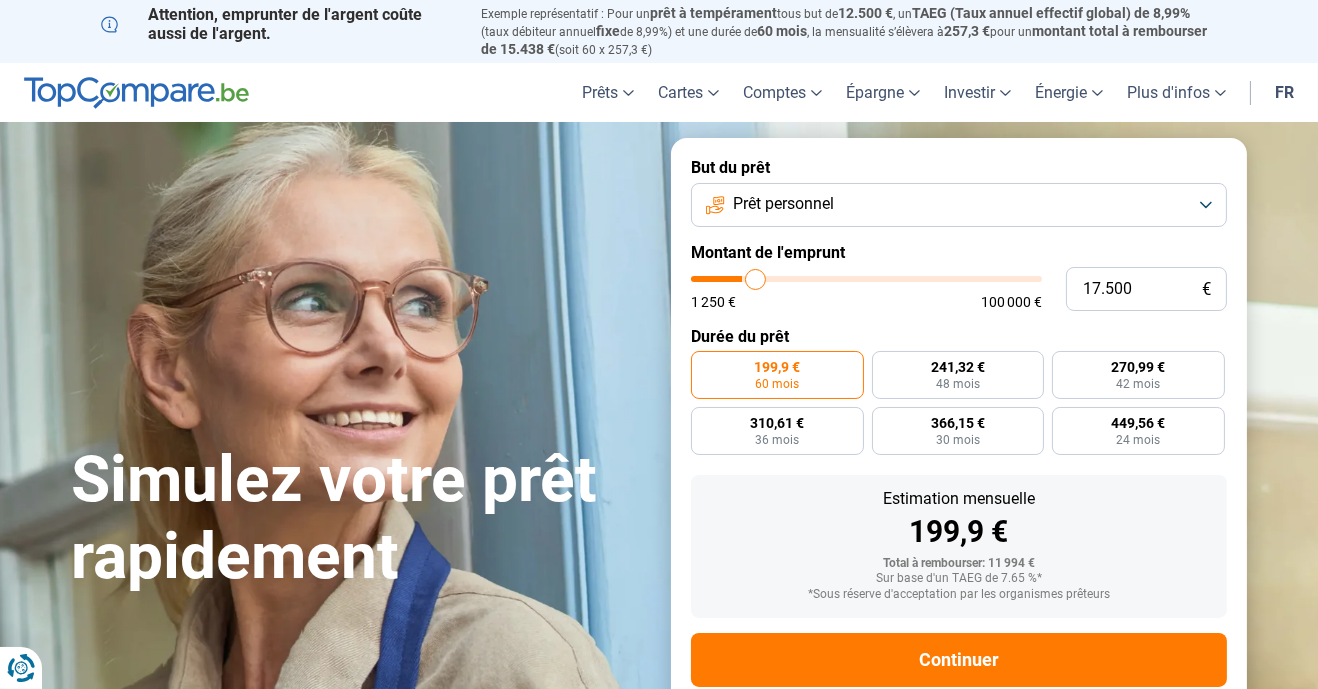 type on "17.750" 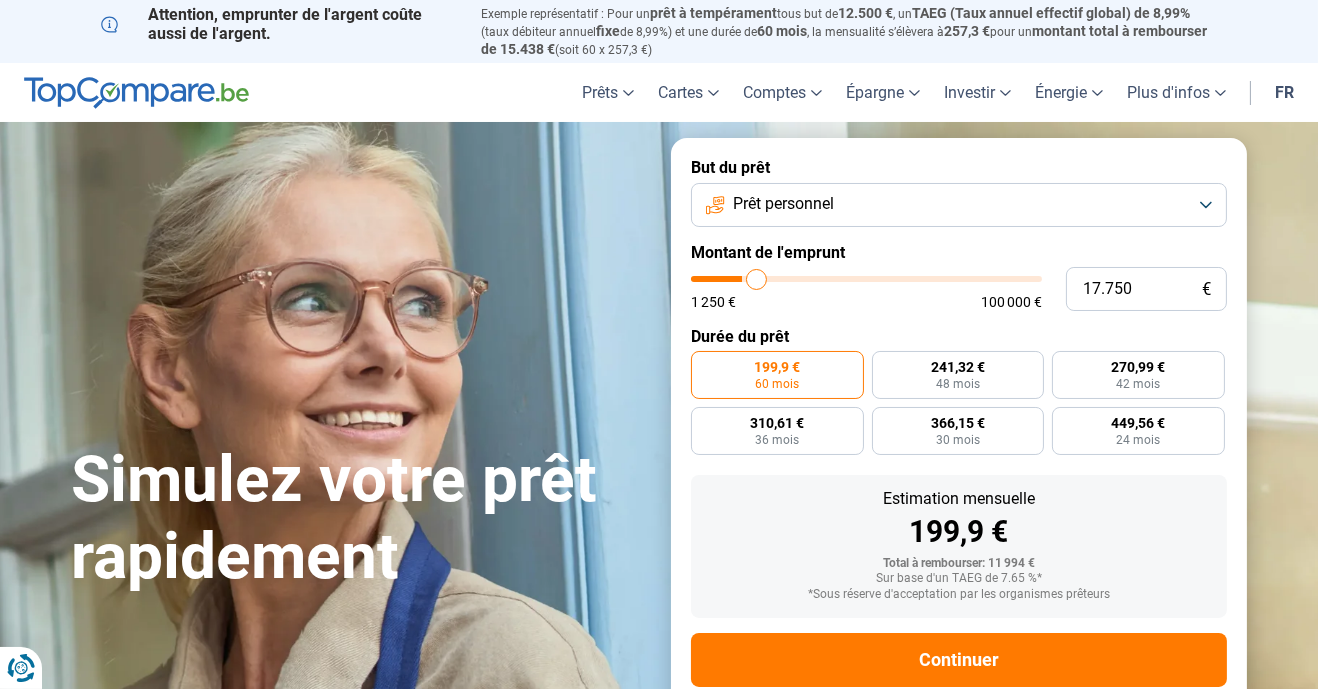 type on "18.000" 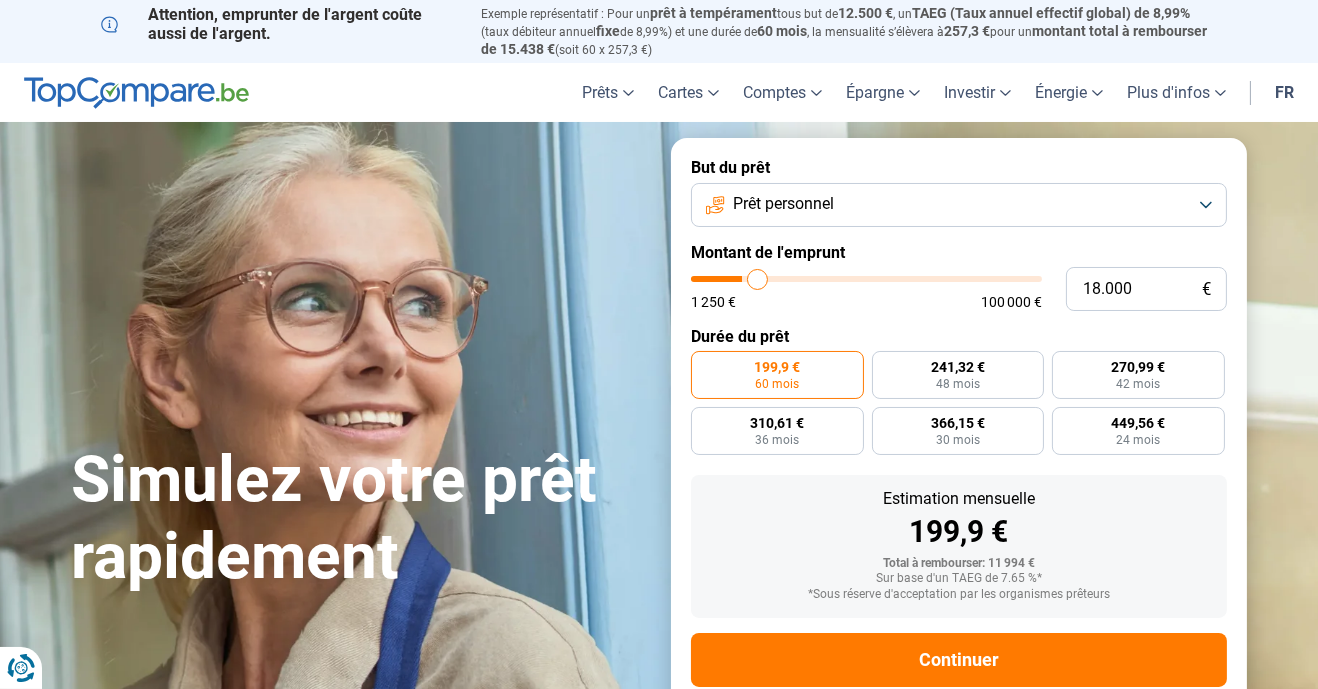 type on "18.250" 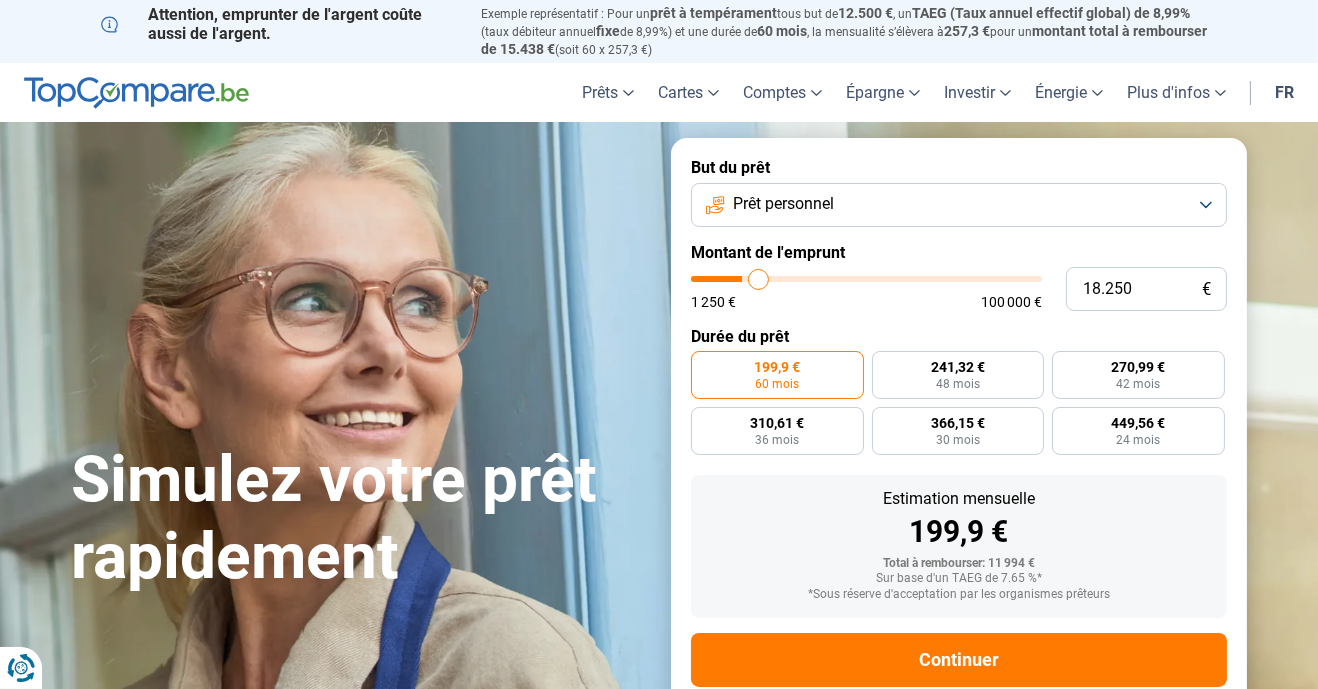 type on "18.500" 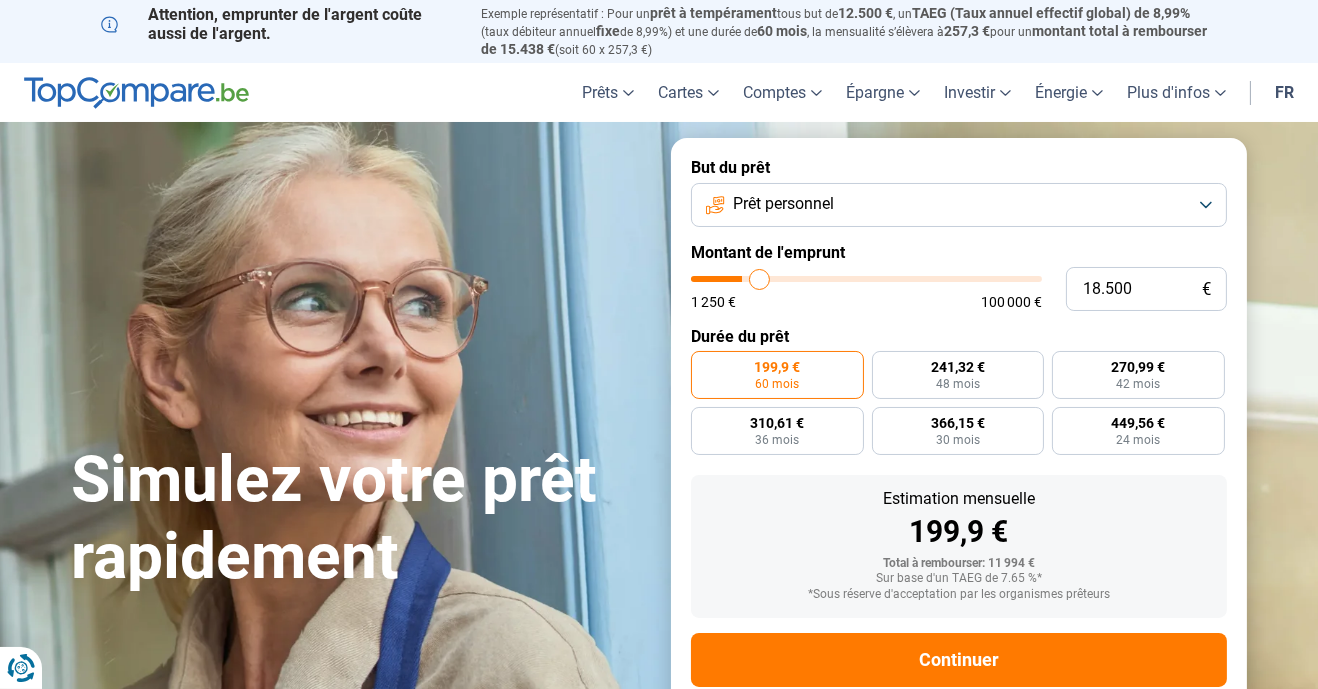 type on "18.750" 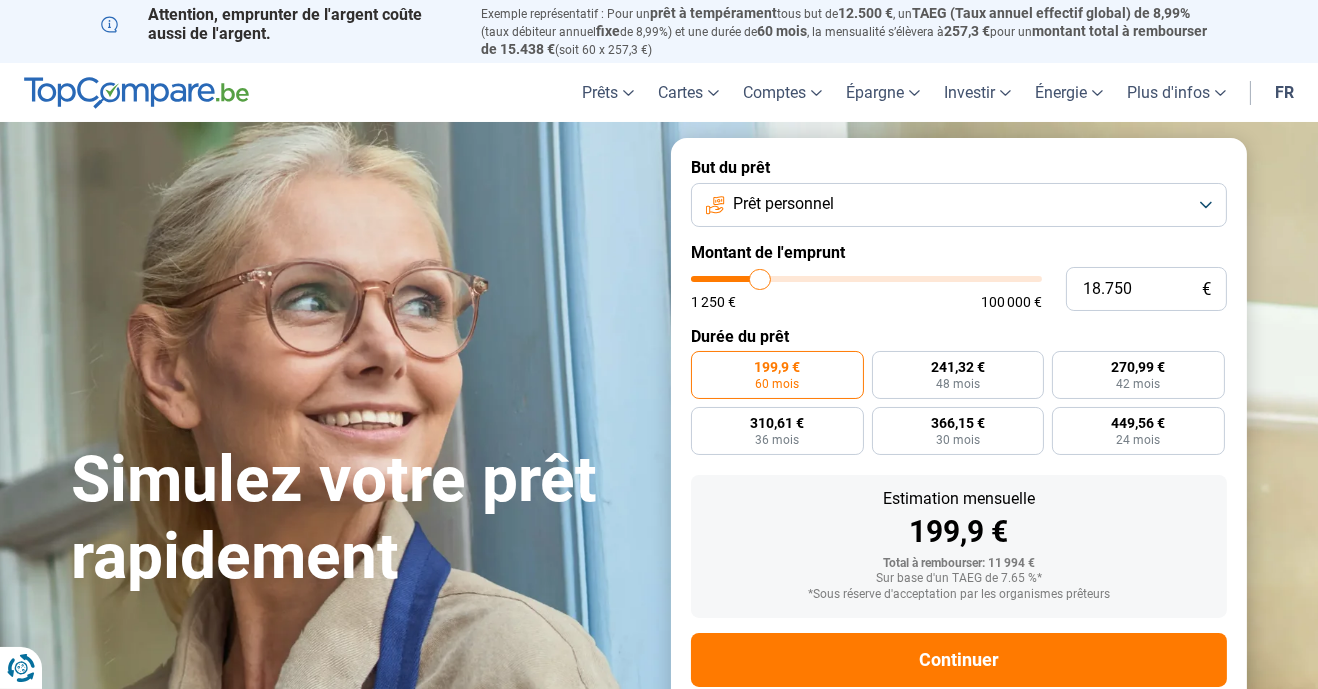 type on "19.000" 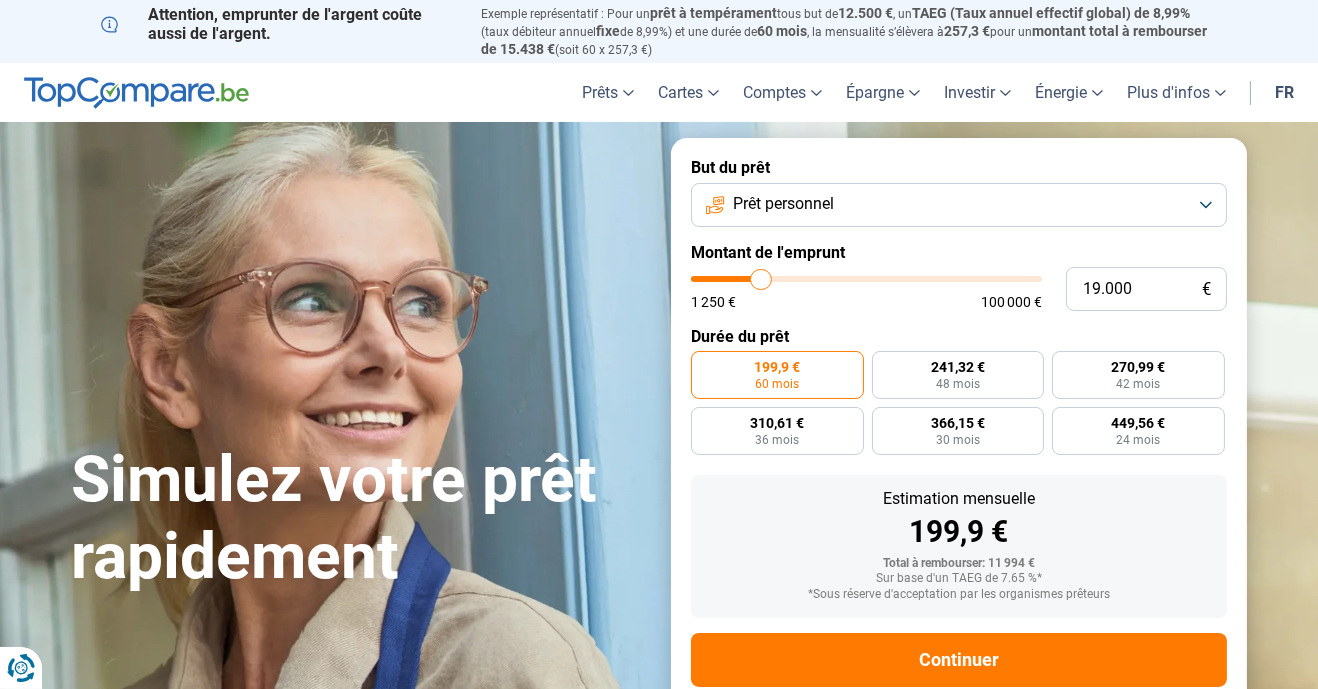 type on "19.250" 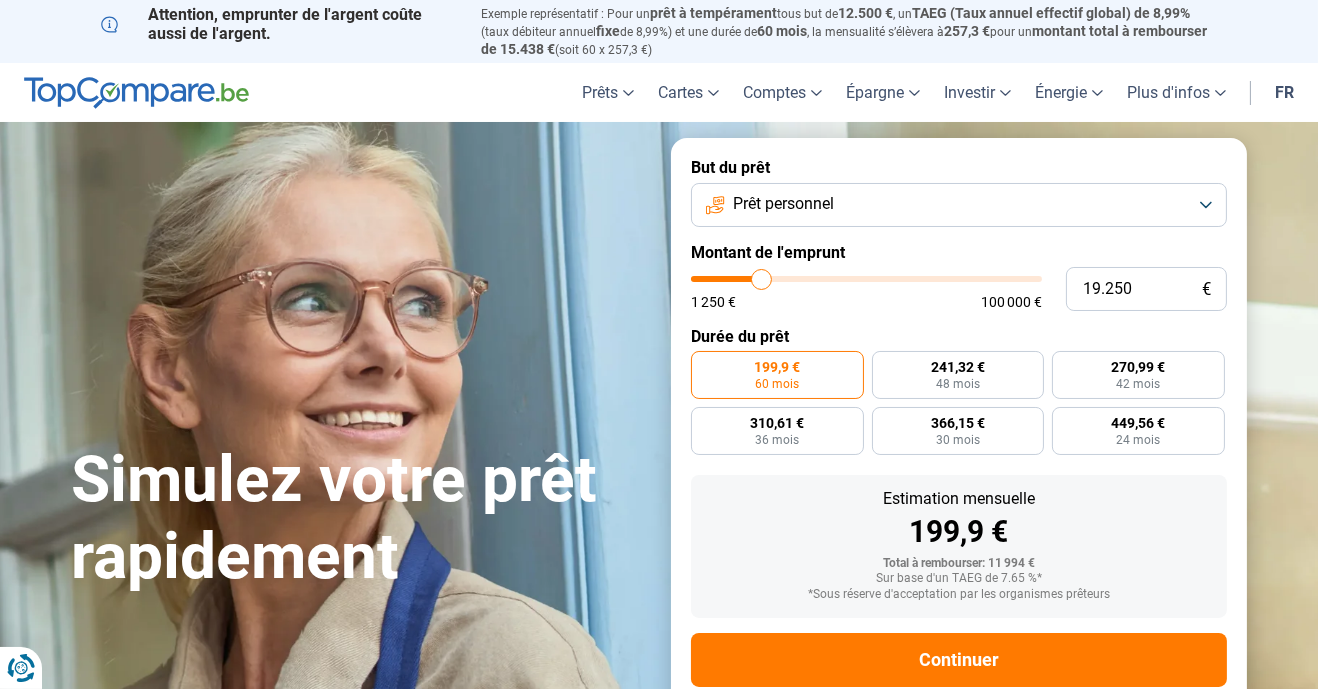 type on "19.500" 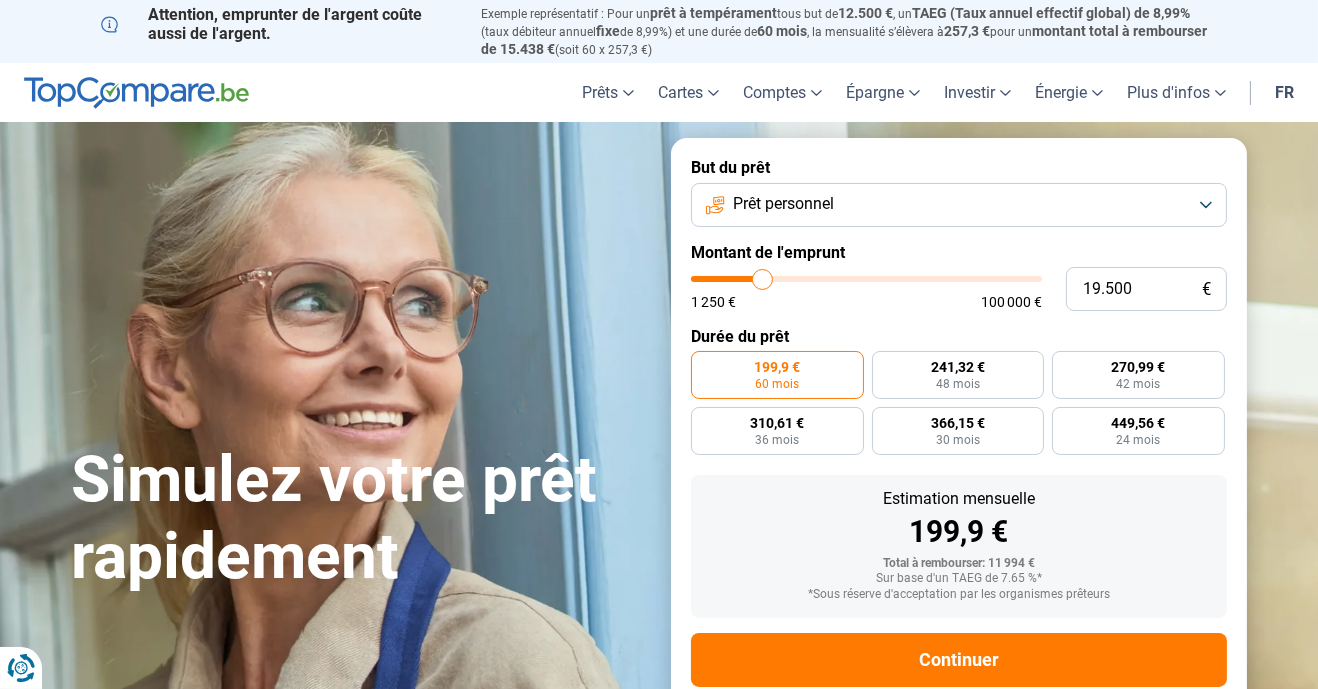 type on "19.750" 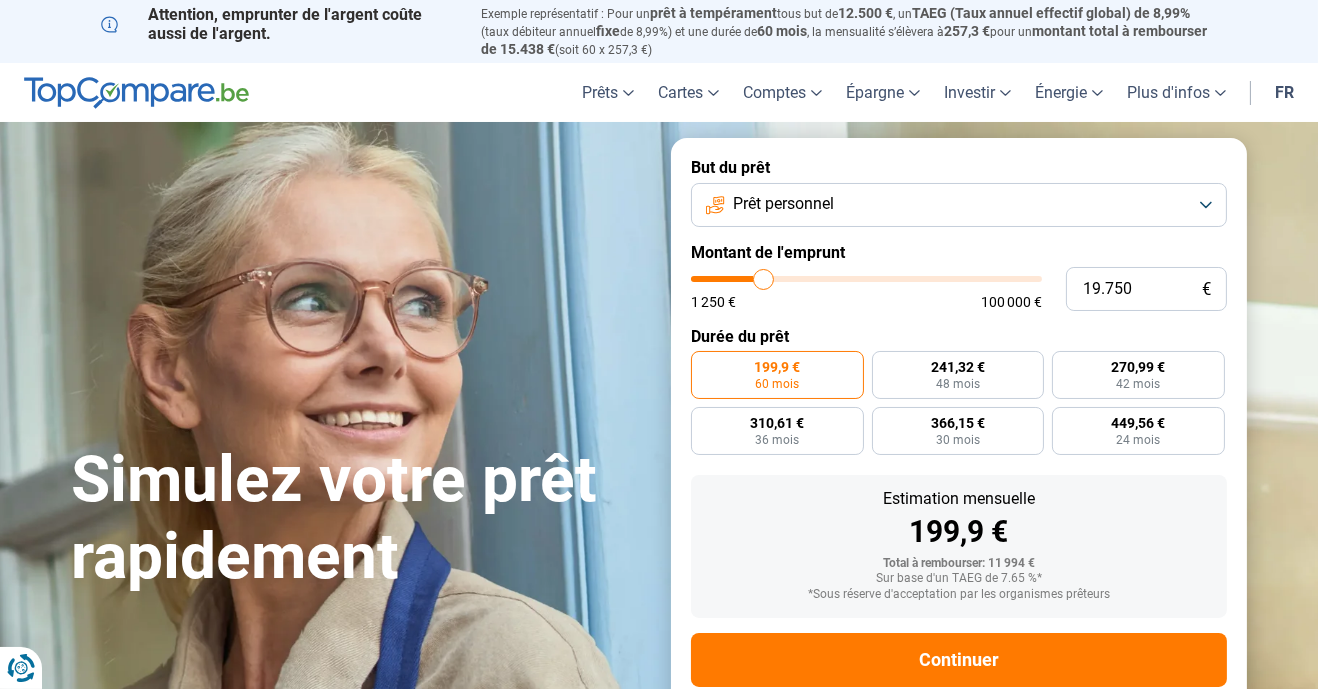 type on "20.000" 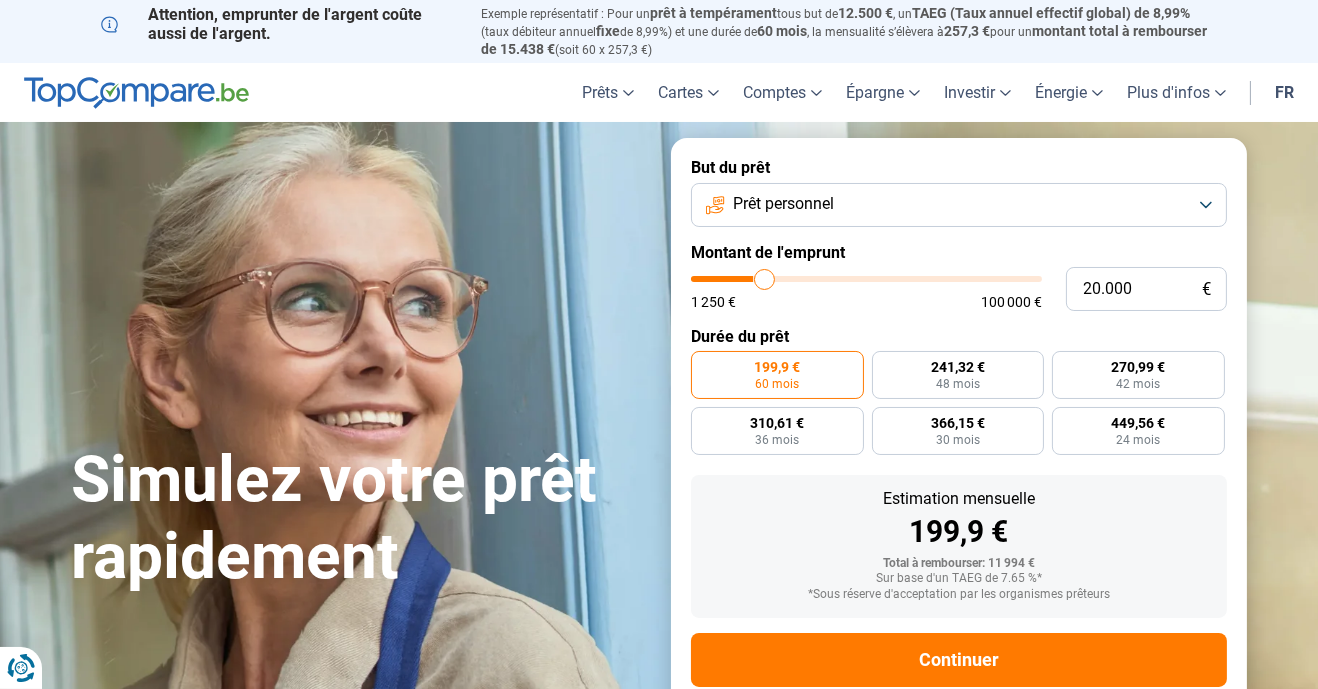 type on "20.250" 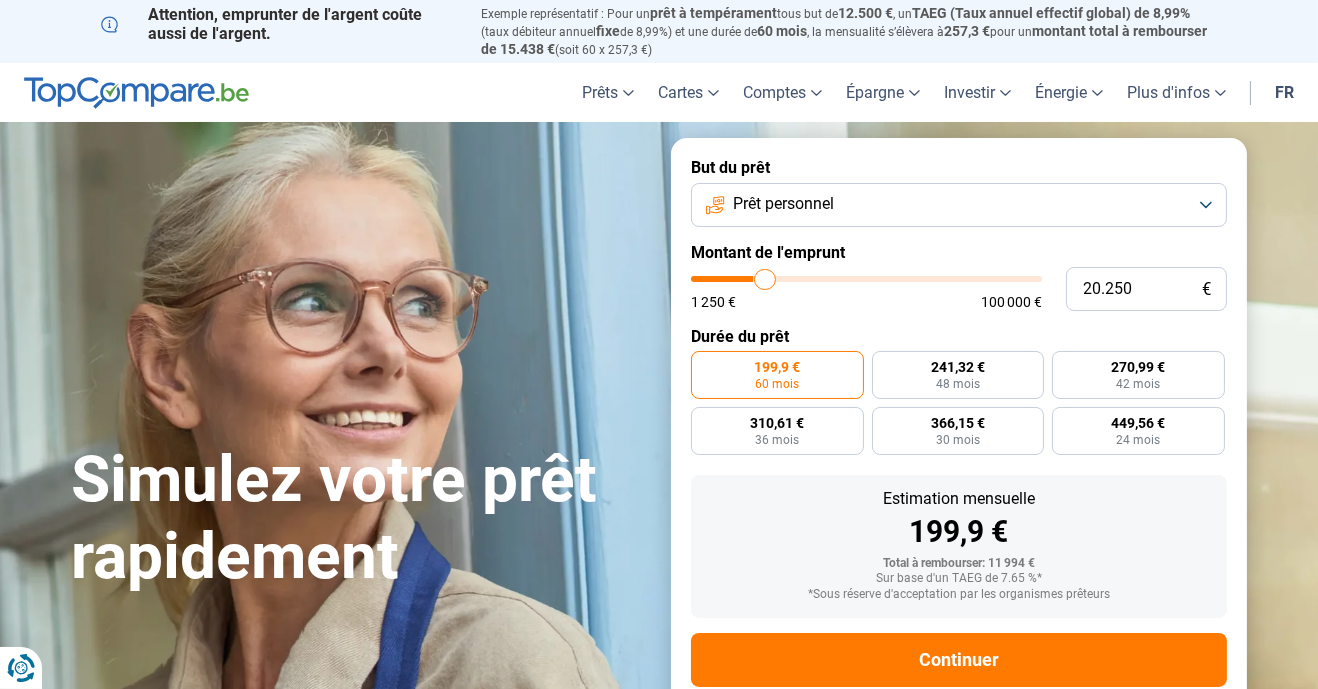 type on "20.500" 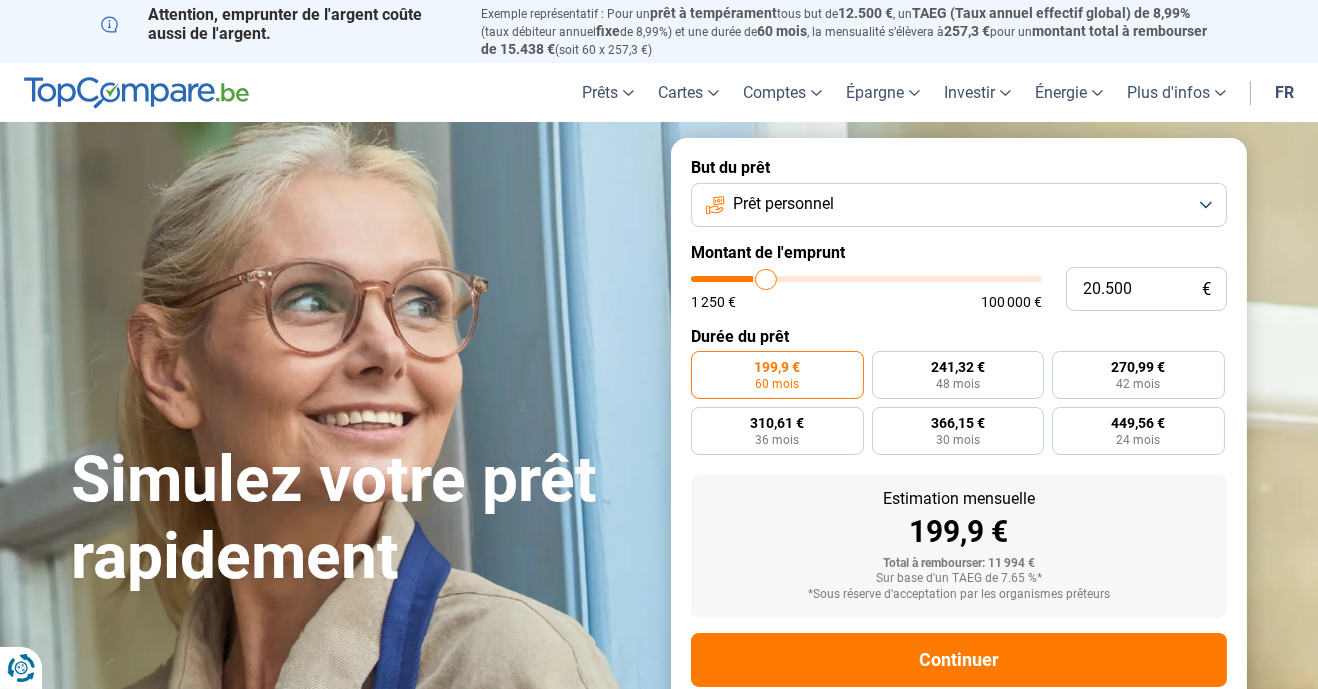 type on "20.750" 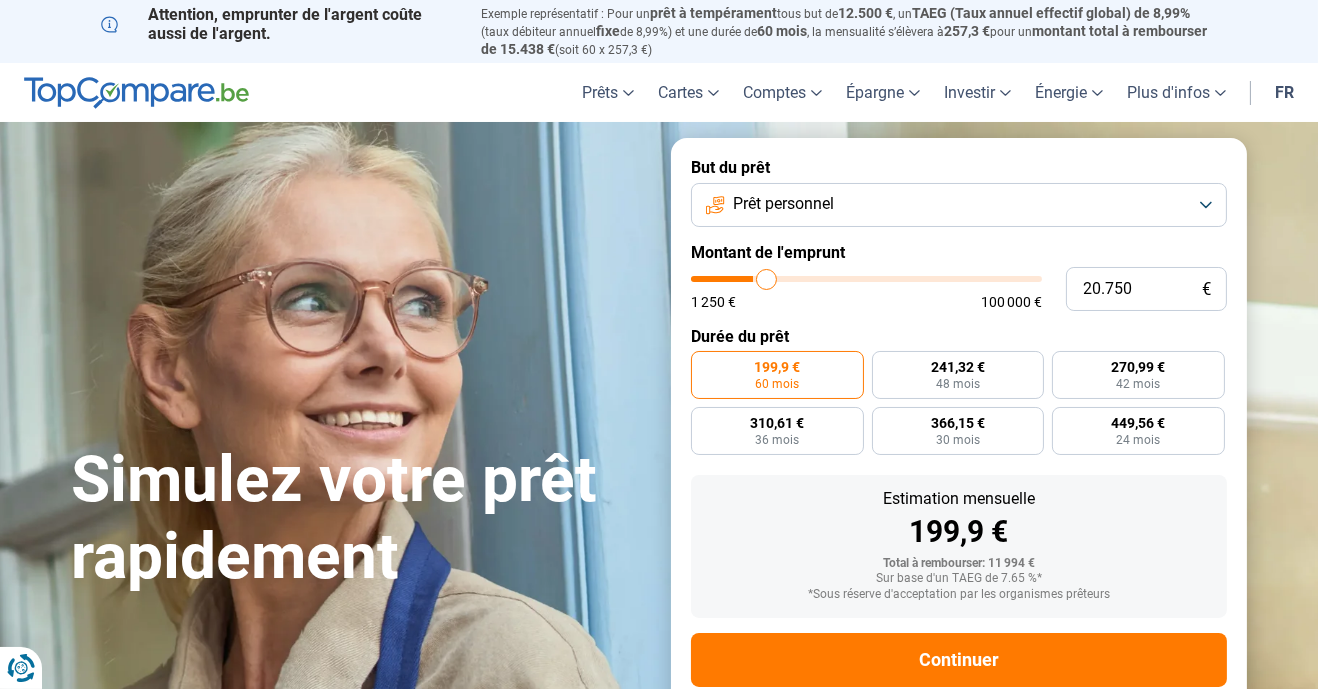 type on "21.000" 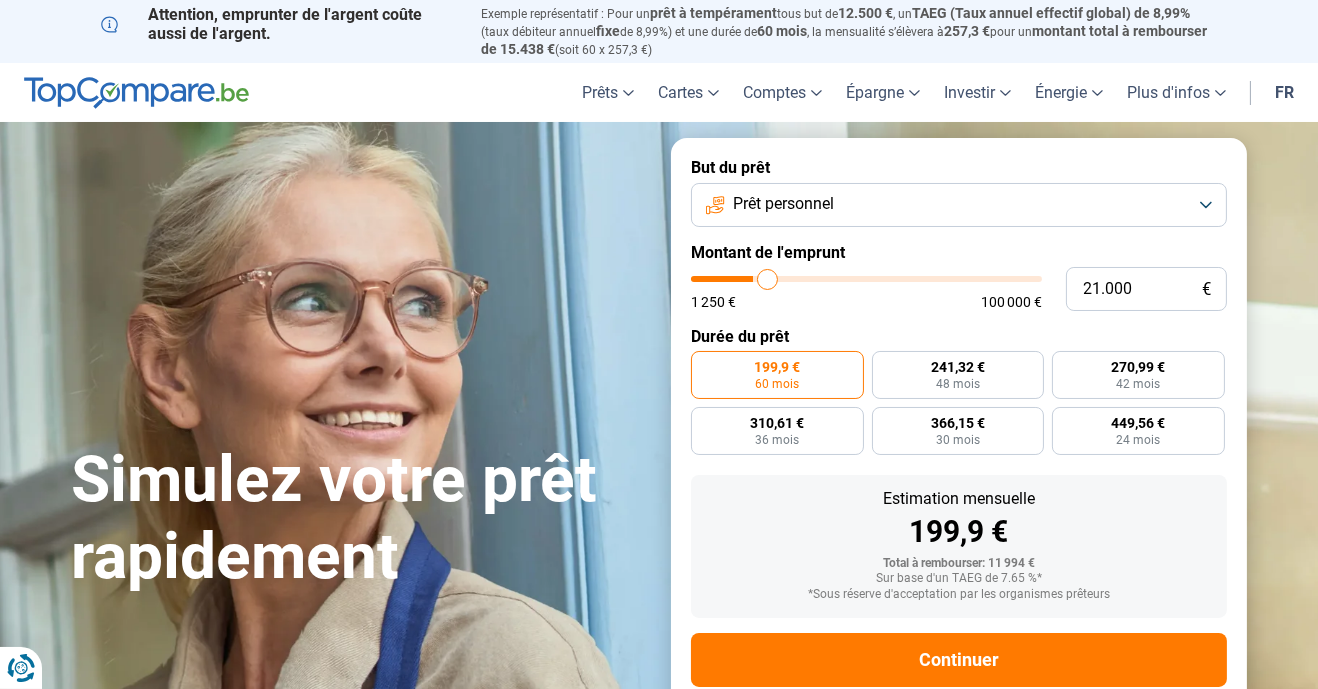 type on "21.250" 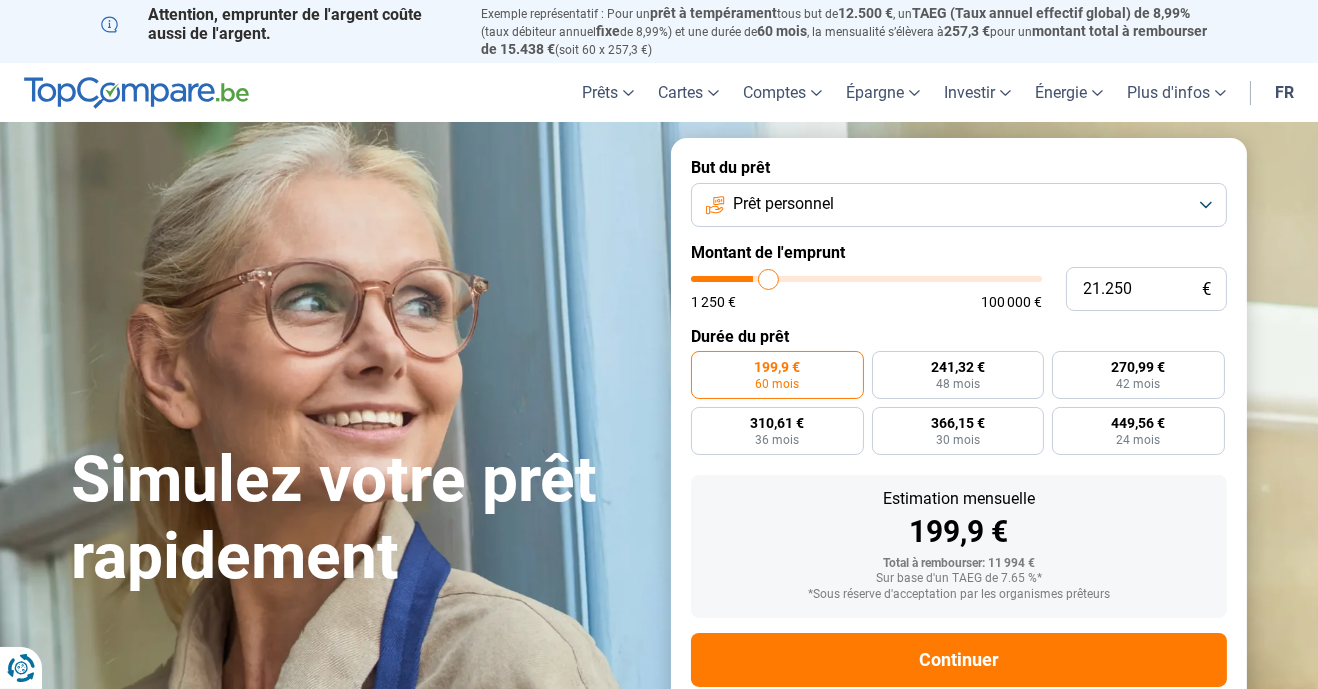 type on "21.500" 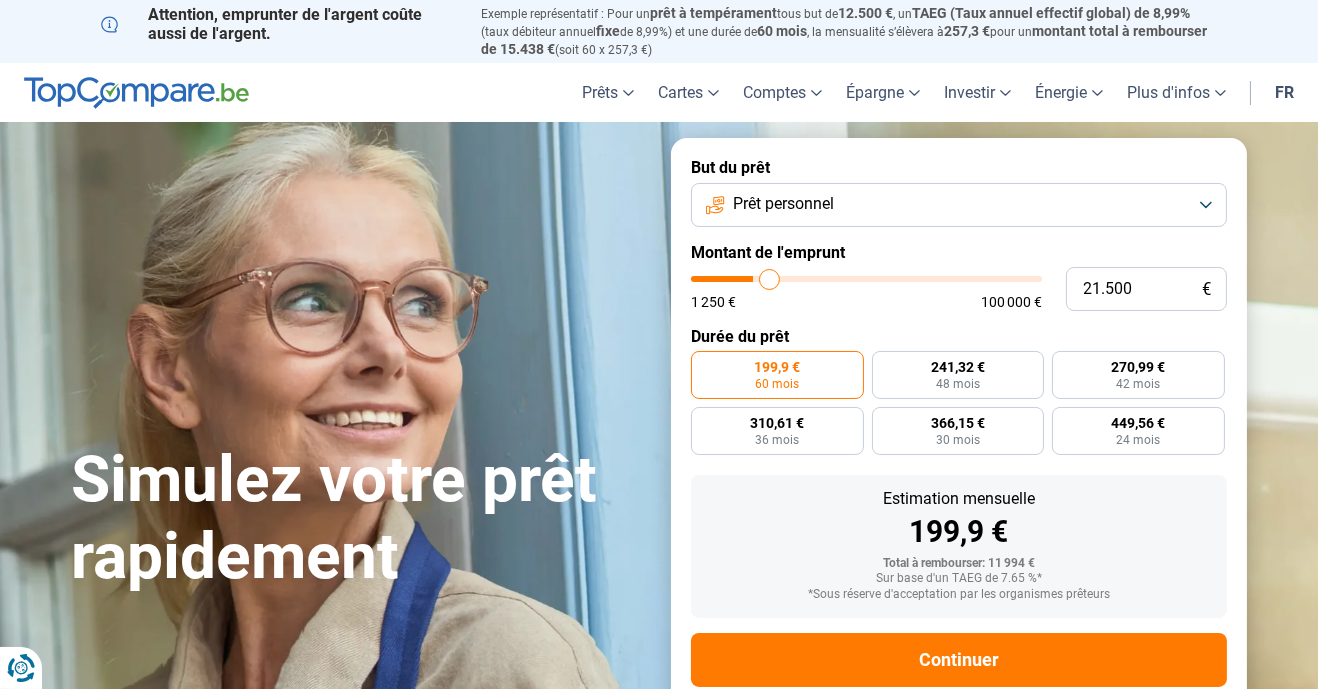 type on "21.750" 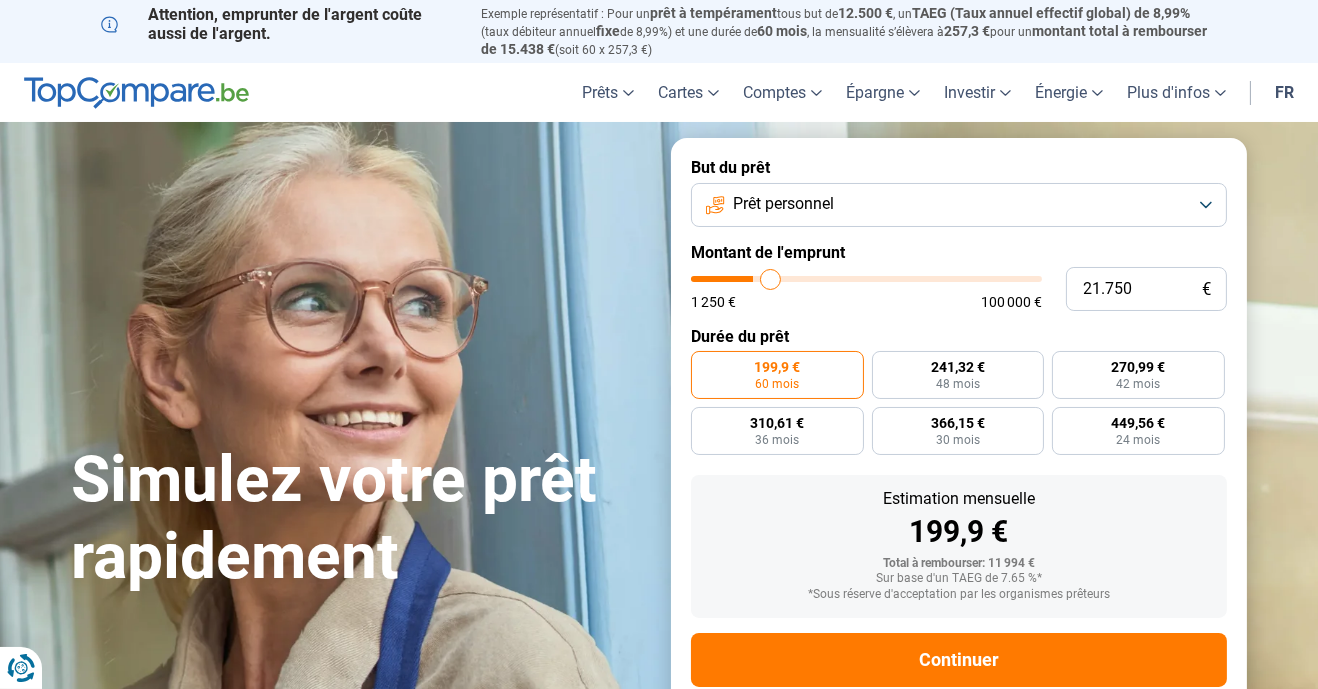 type on "22.000" 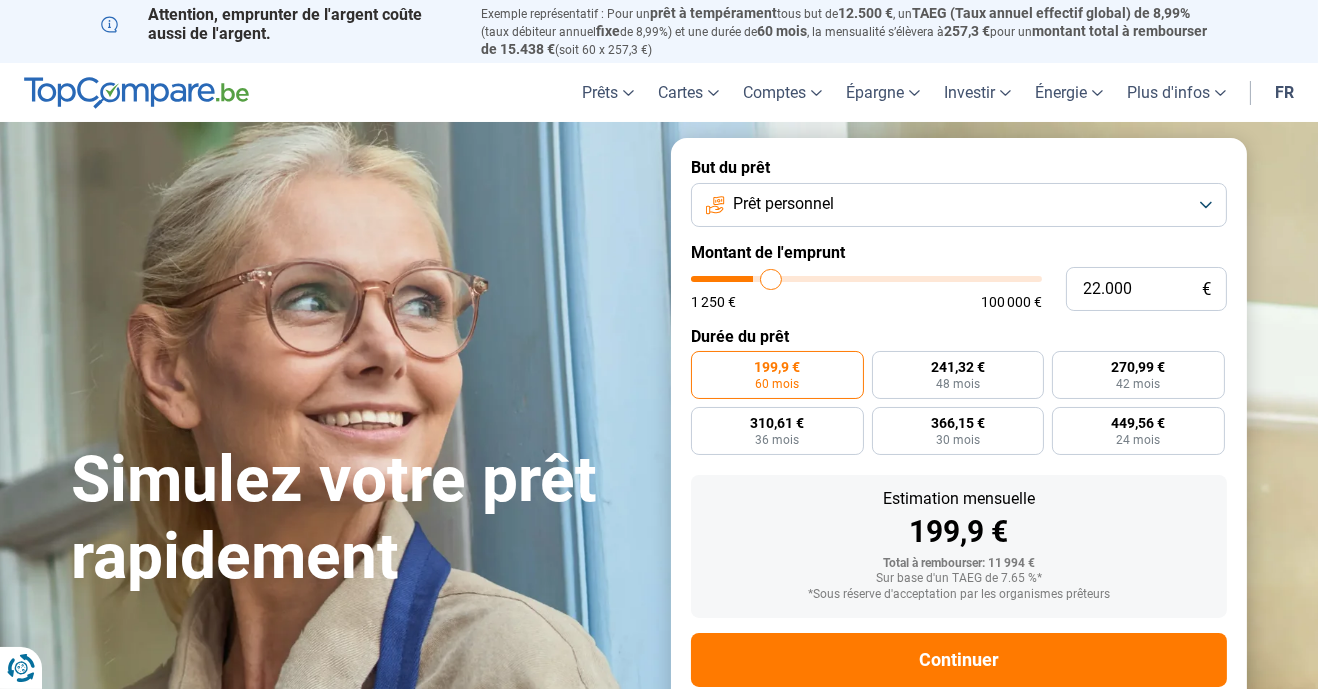 type on "22.250" 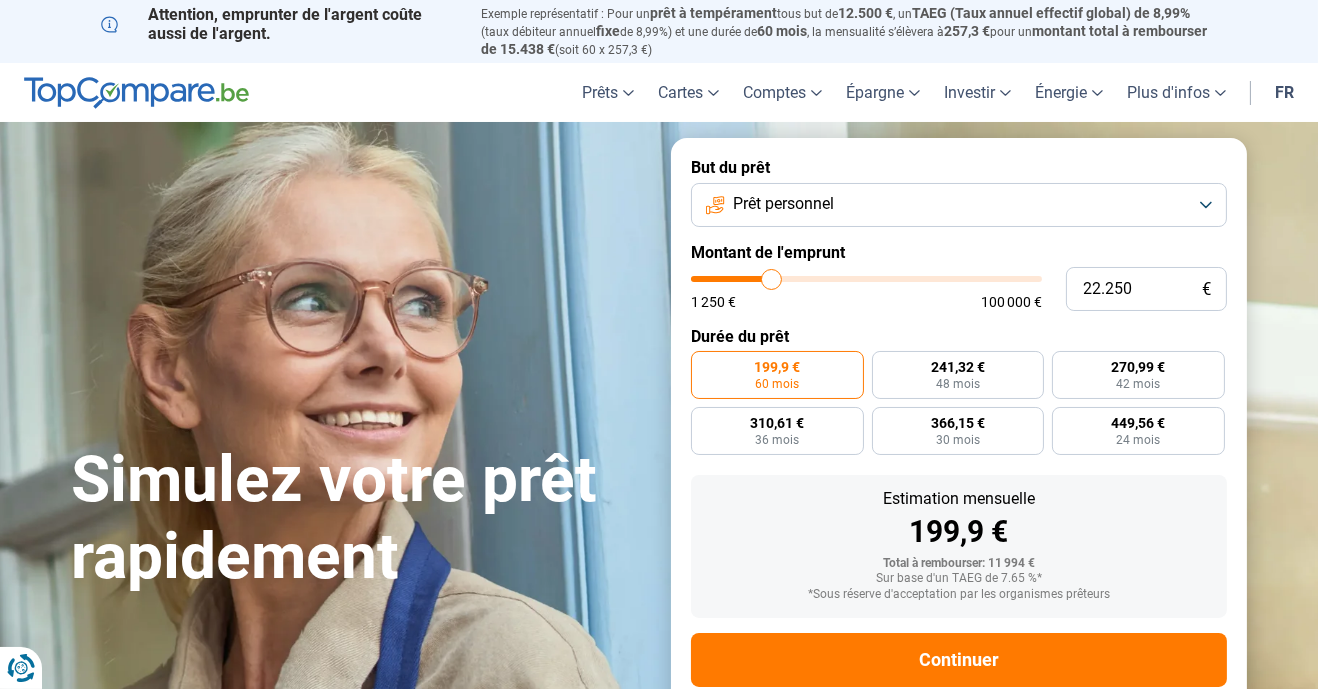 type on "22.500" 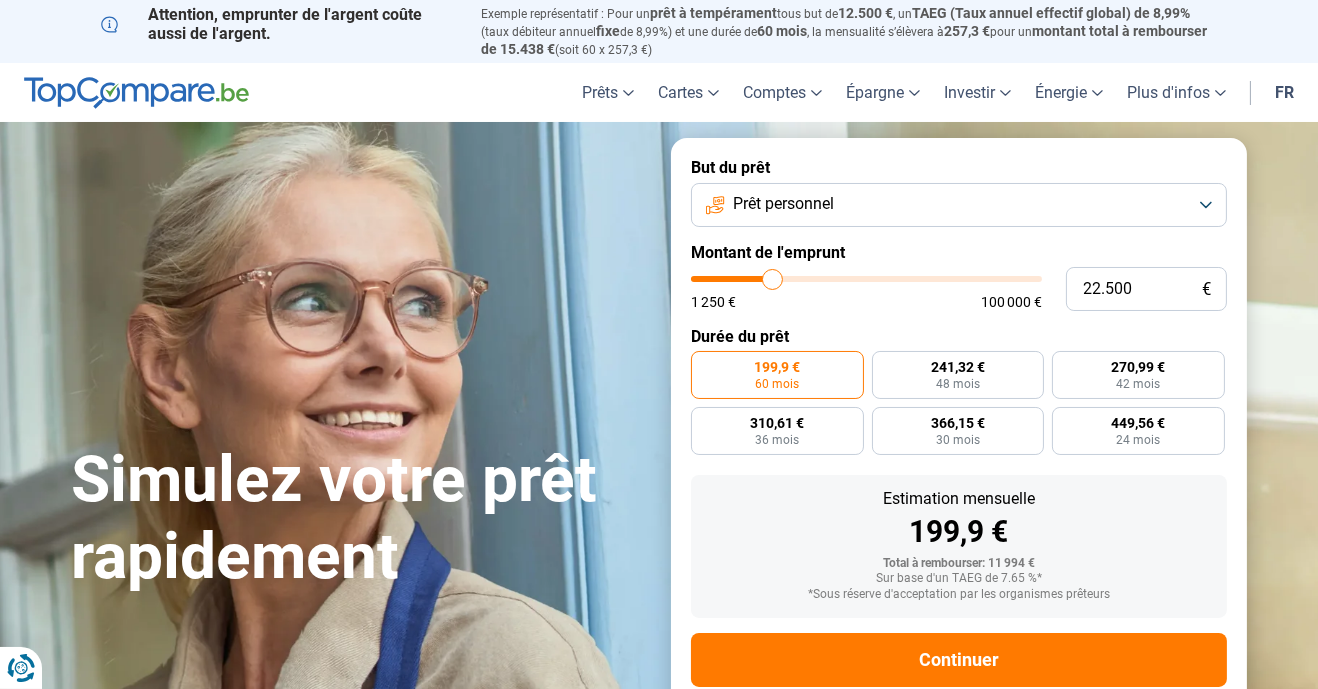 type on "22.750" 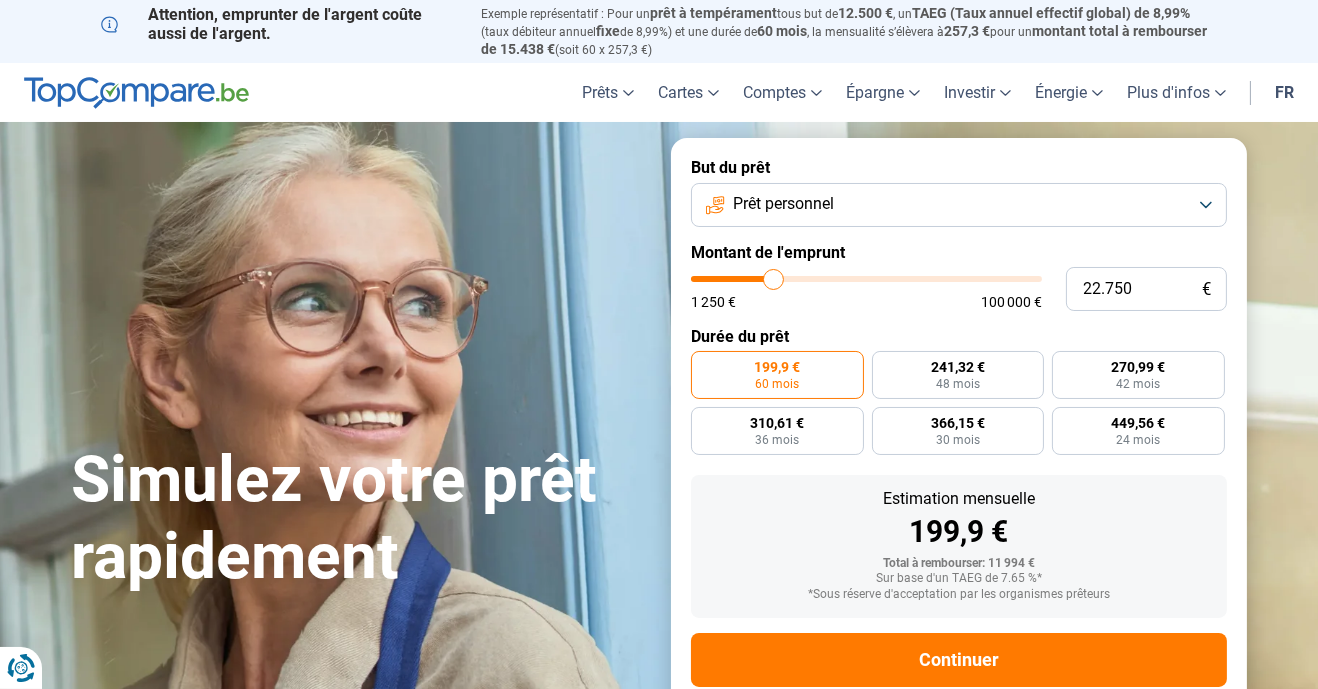 type on "23.000" 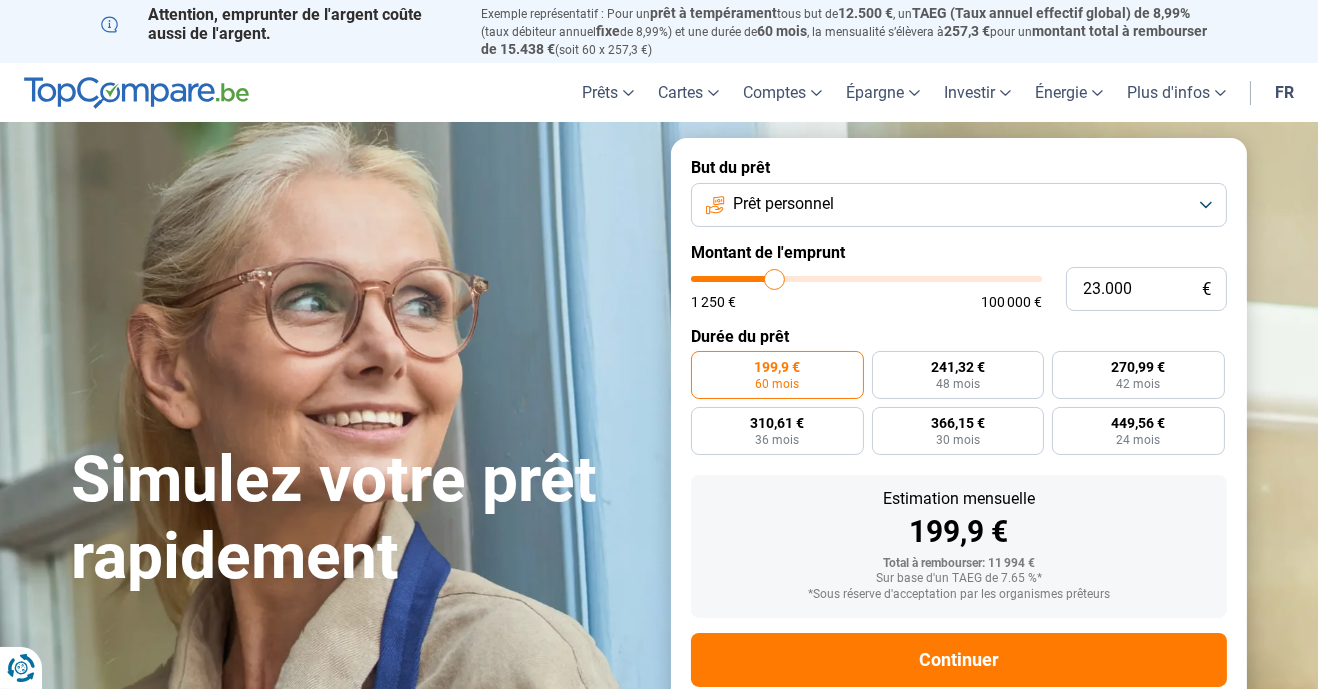 type on "23.250" 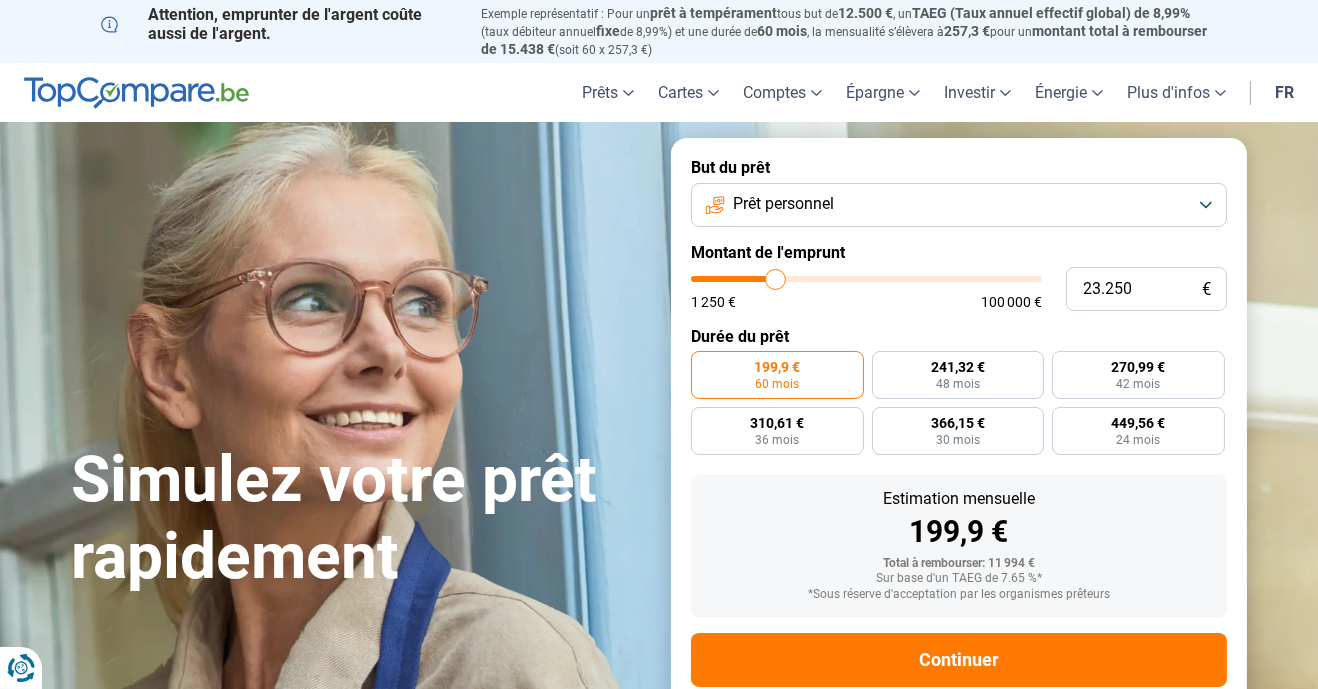type on "23.500" 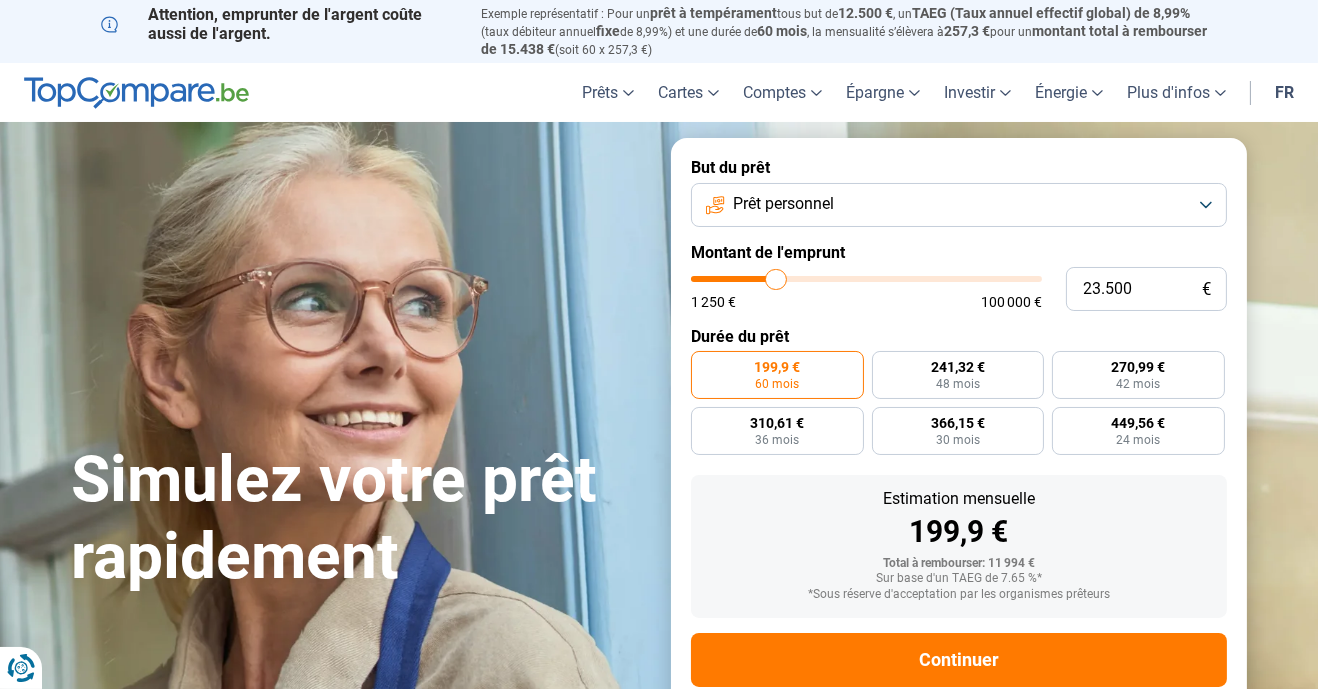 type on "23.750" 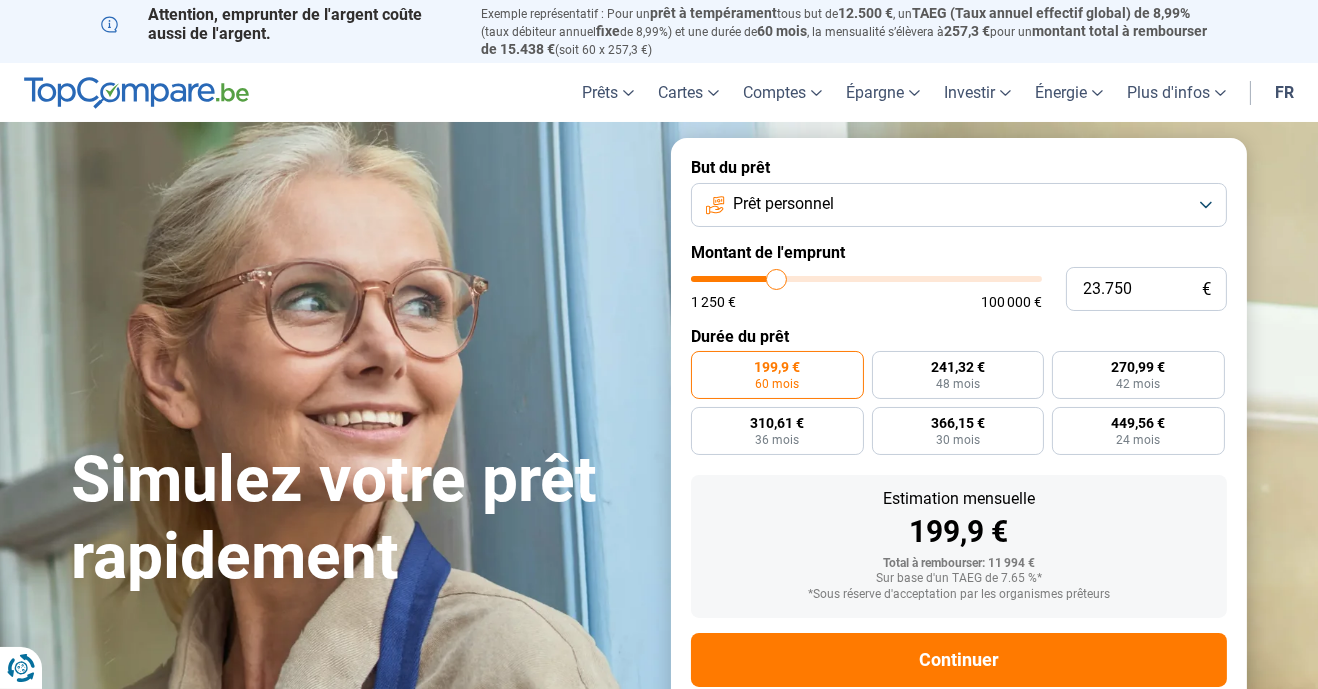 type on "24.000" 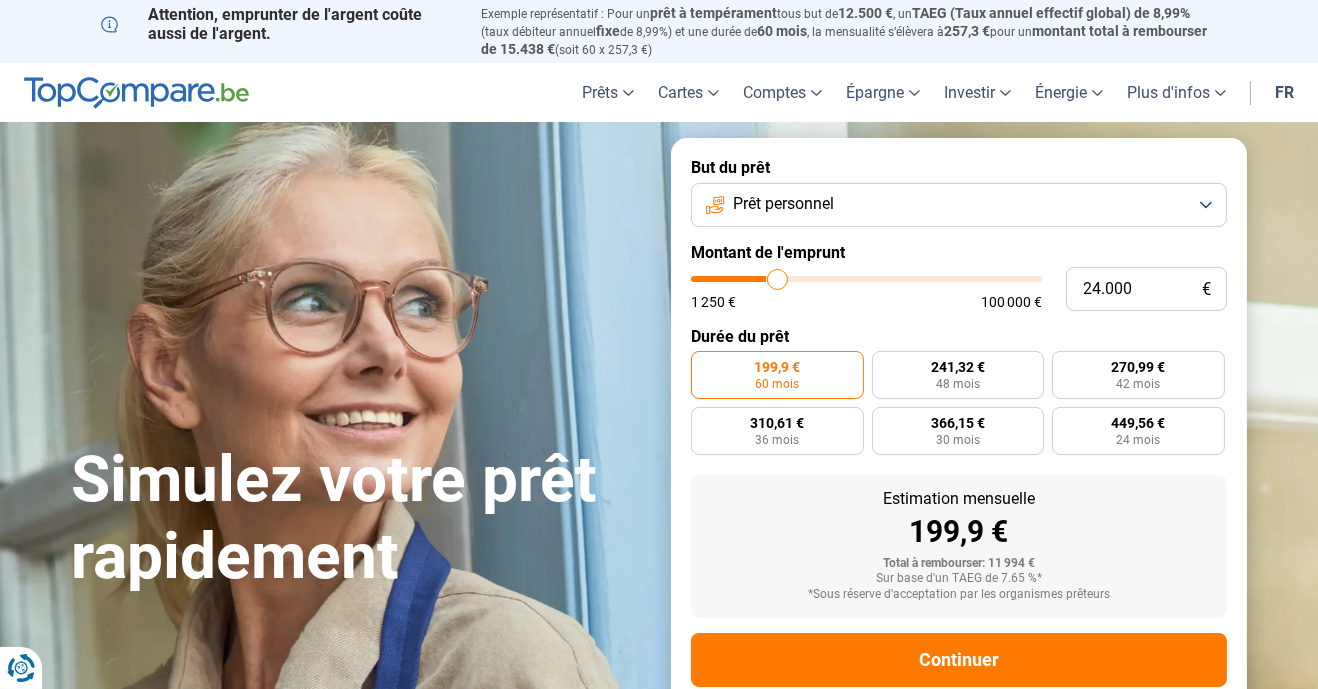 type on "24.250" 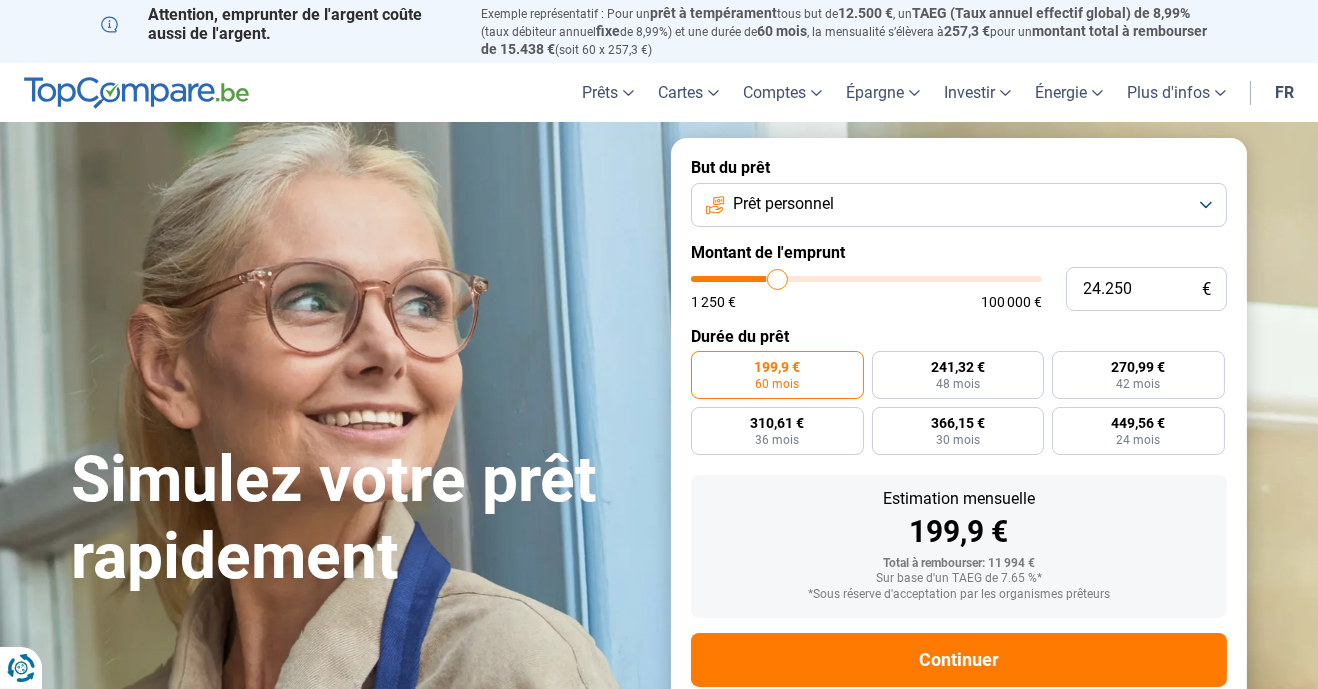 type on "24250" 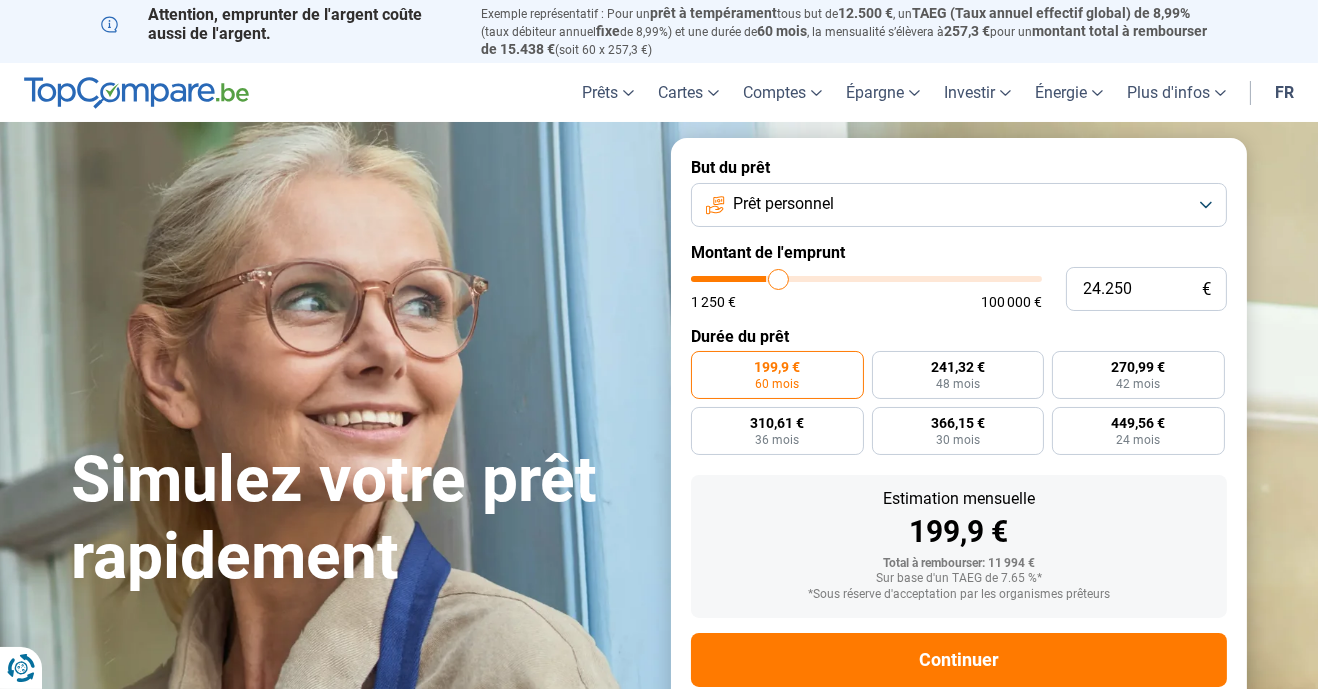type on "24.500" 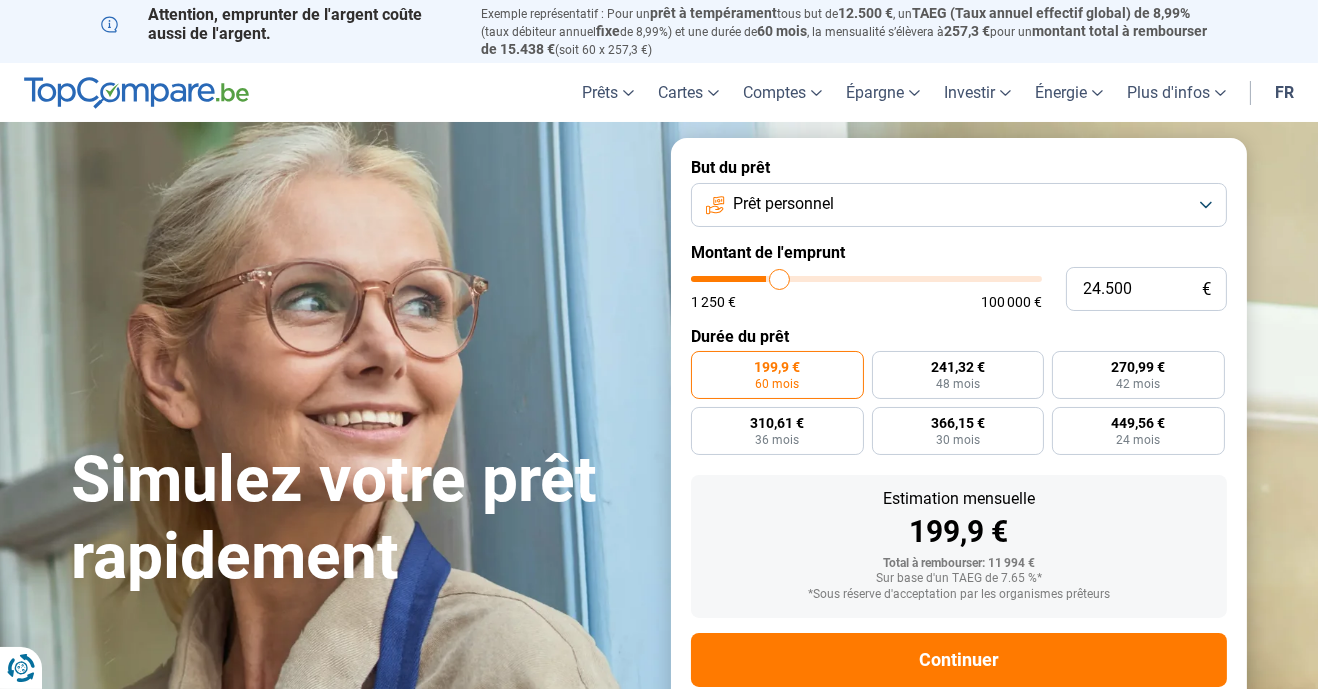 type on "24.750" 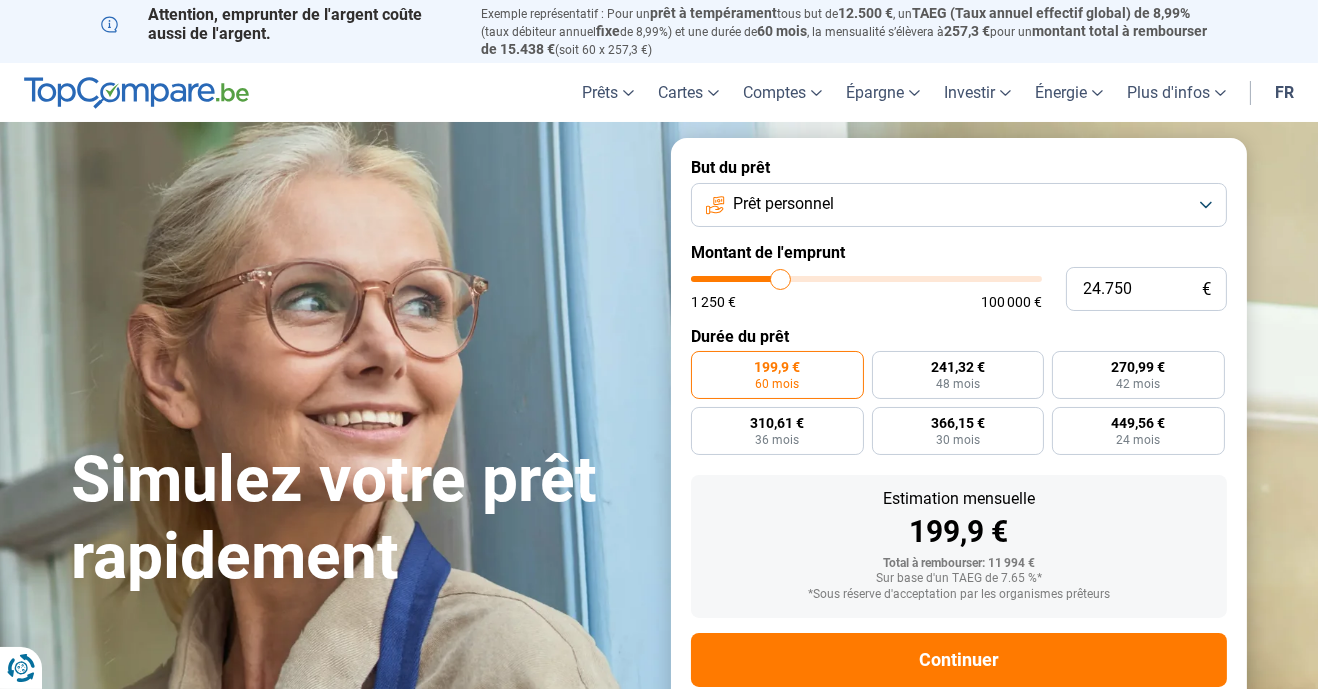 type on "25.250" 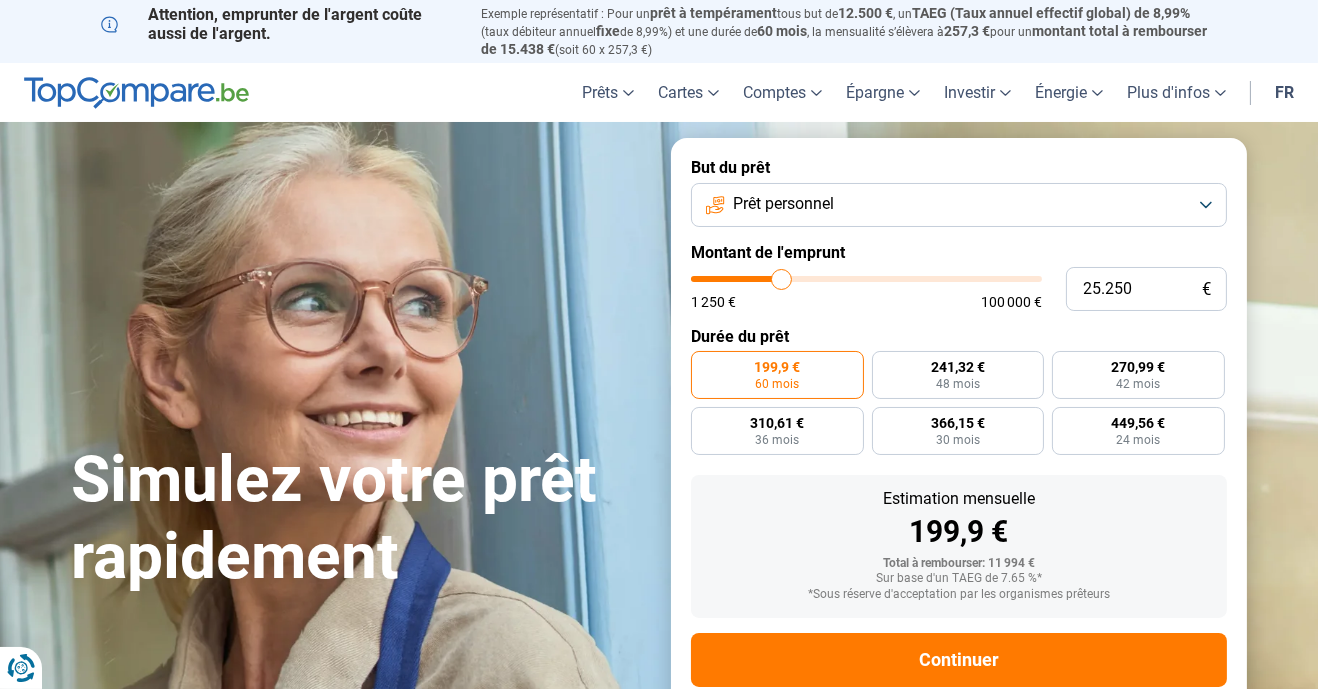 type on "25.500" 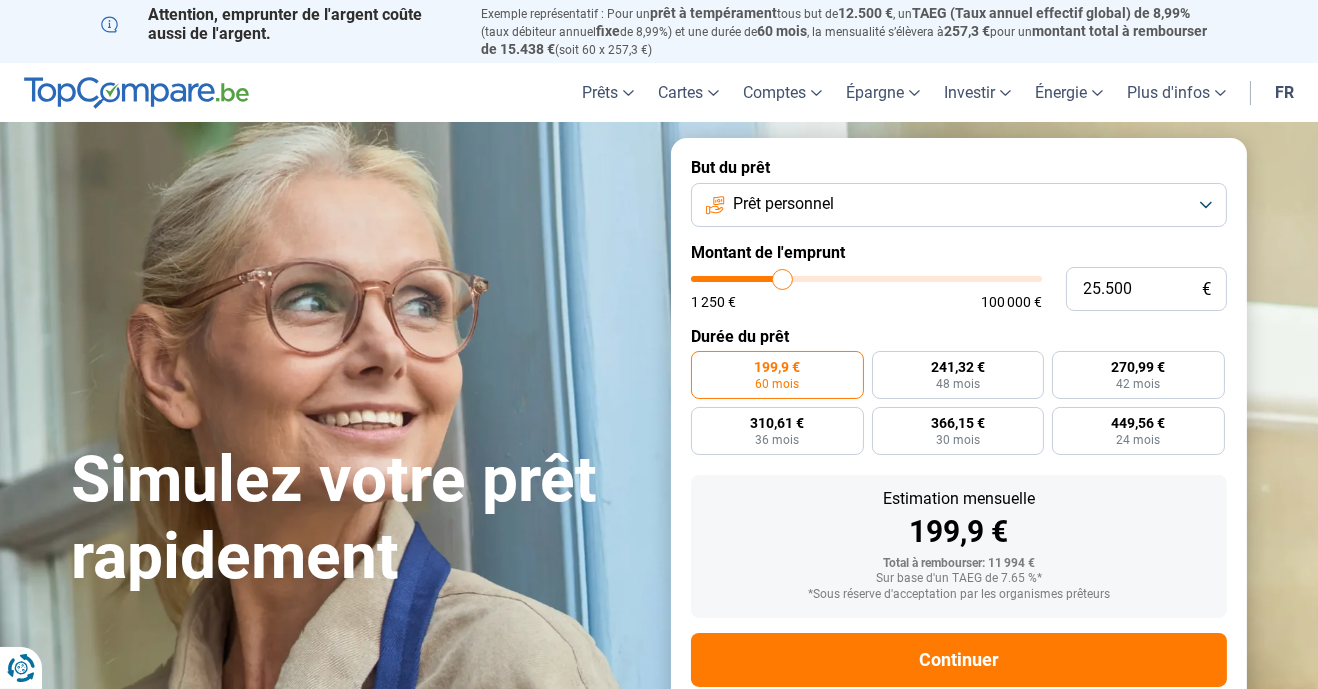 type on "25.750" 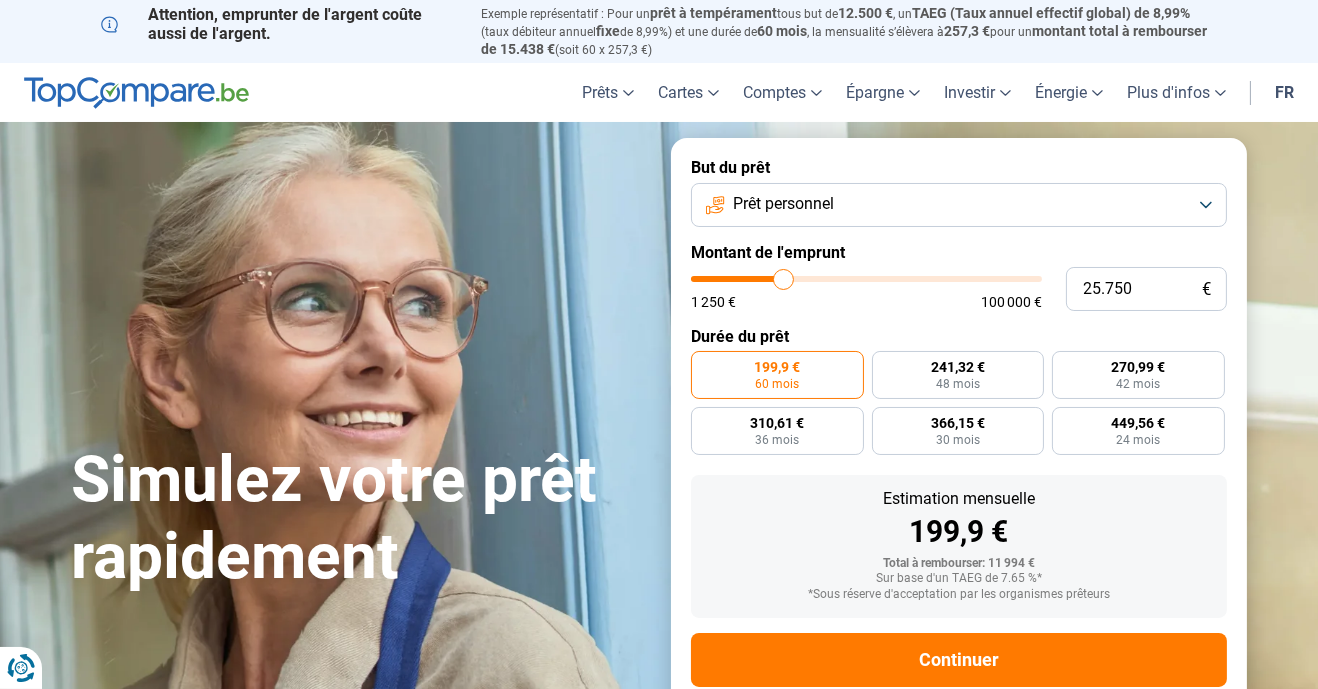 type on "26.000" 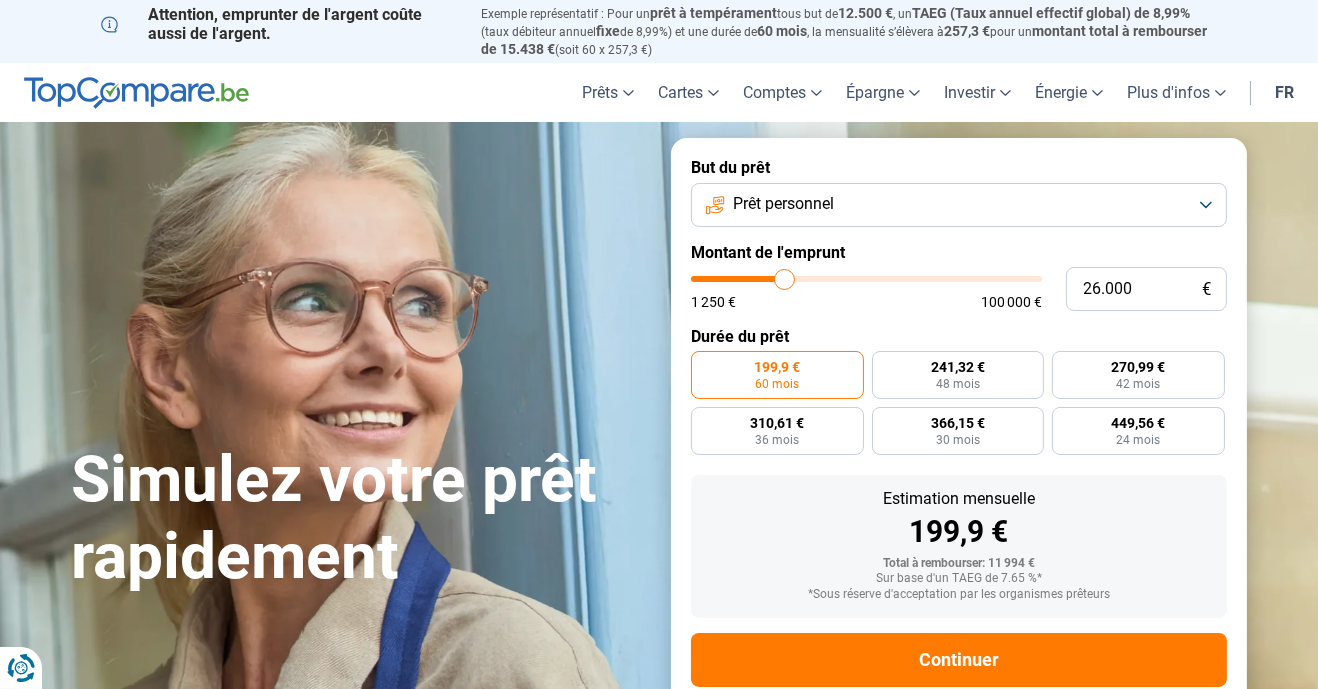type on "26.500" 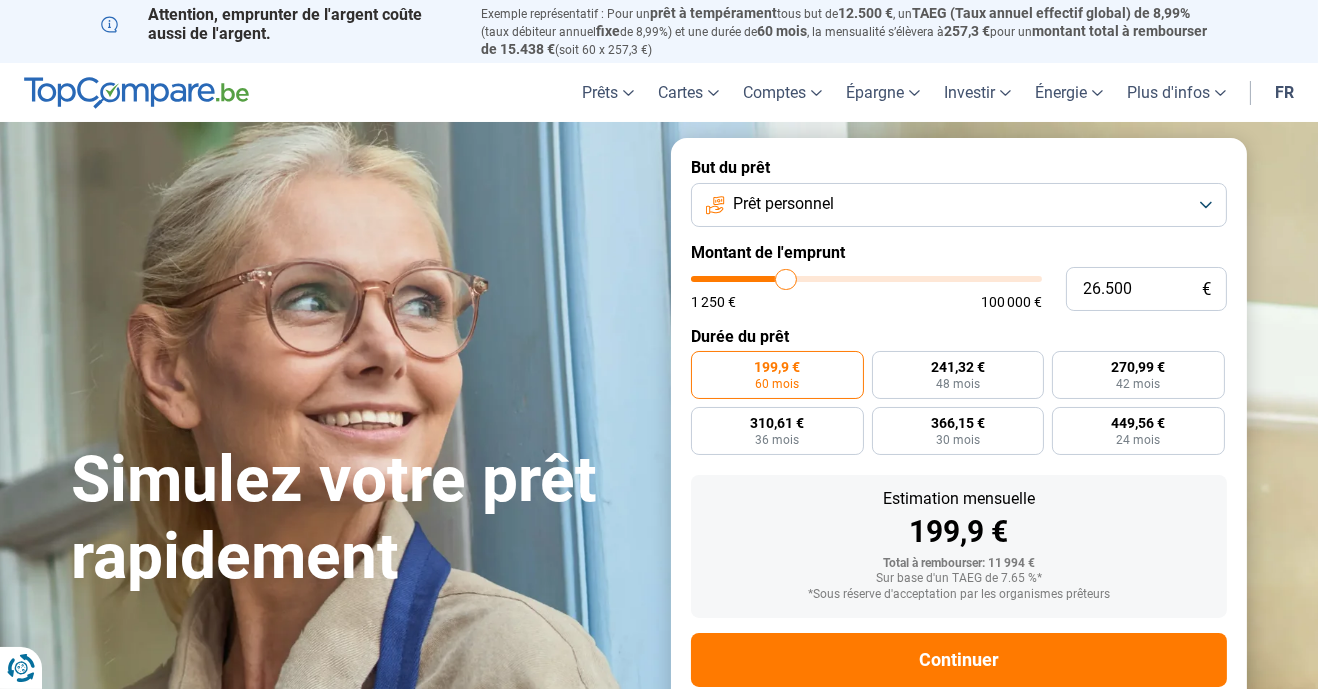 type on "27.000" 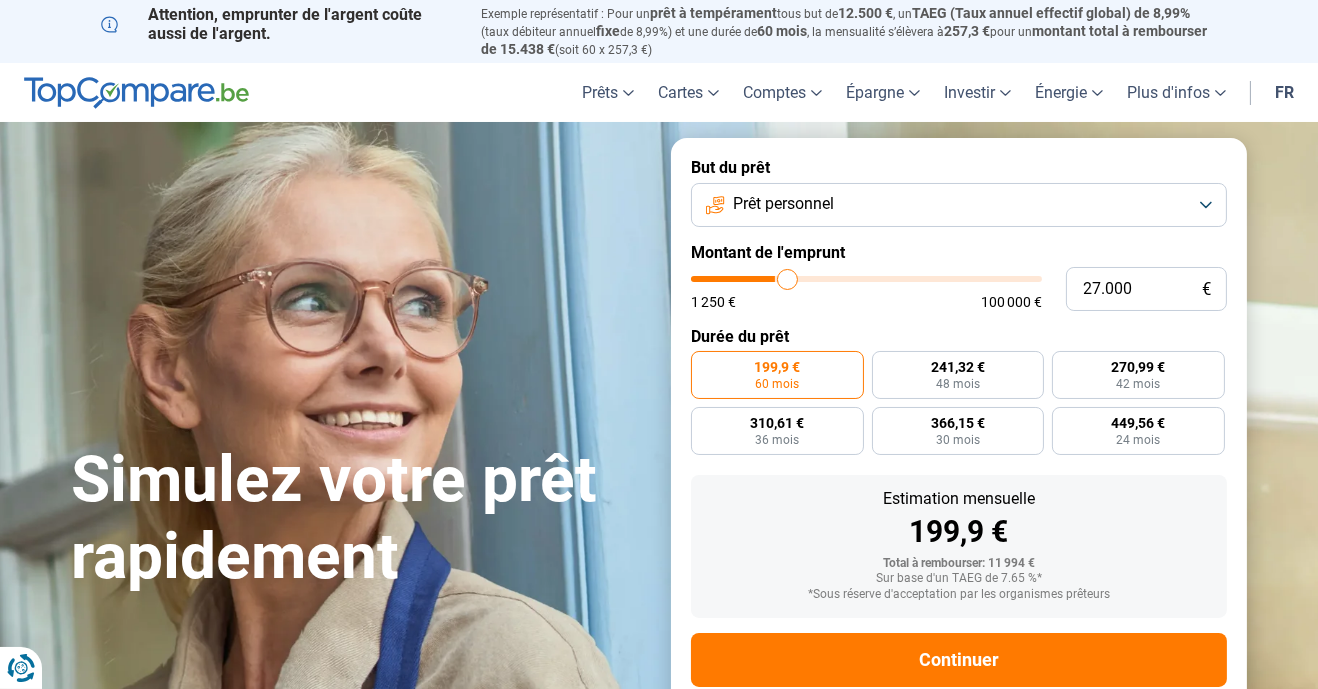 type on "27.500" 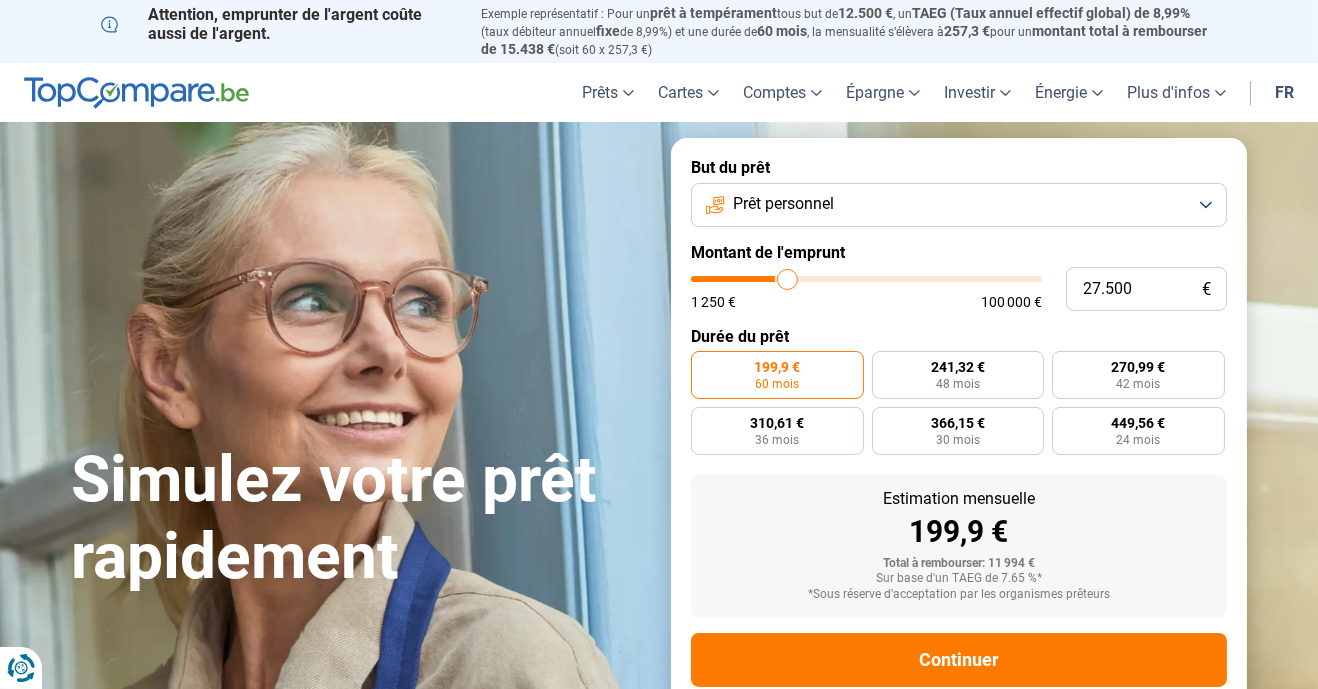 type on "27500" 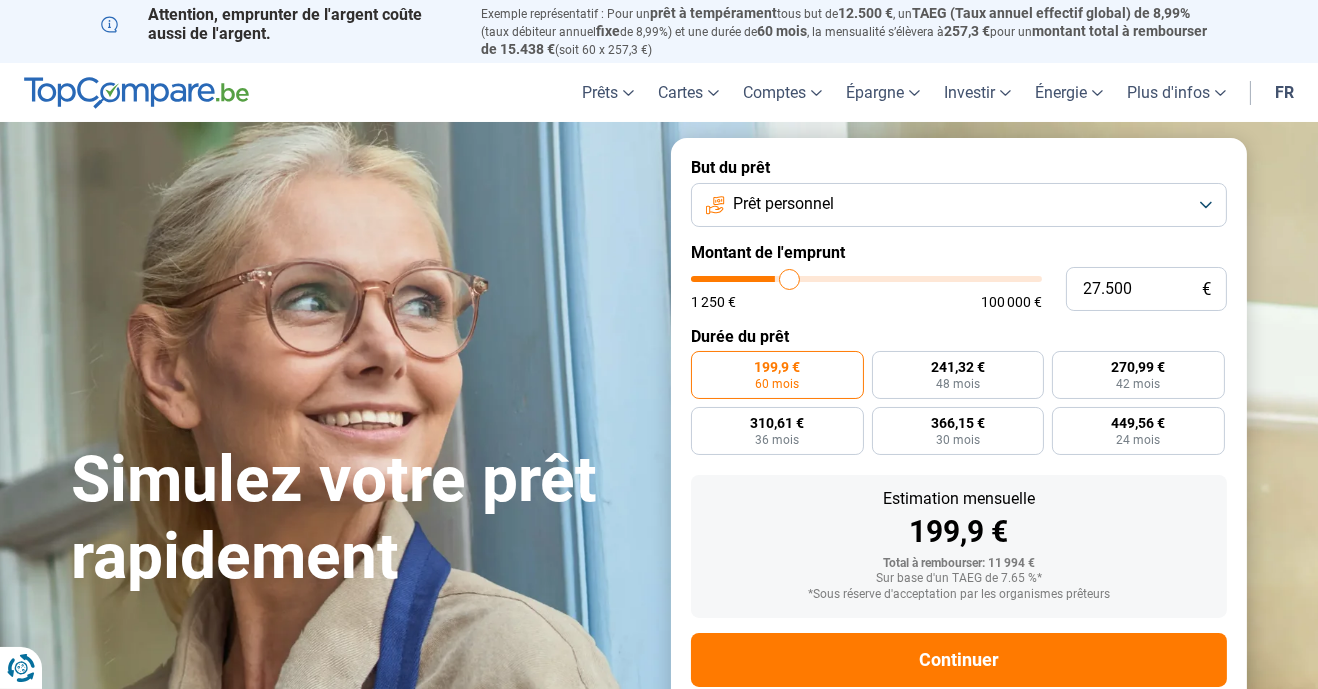 type on "27.750" 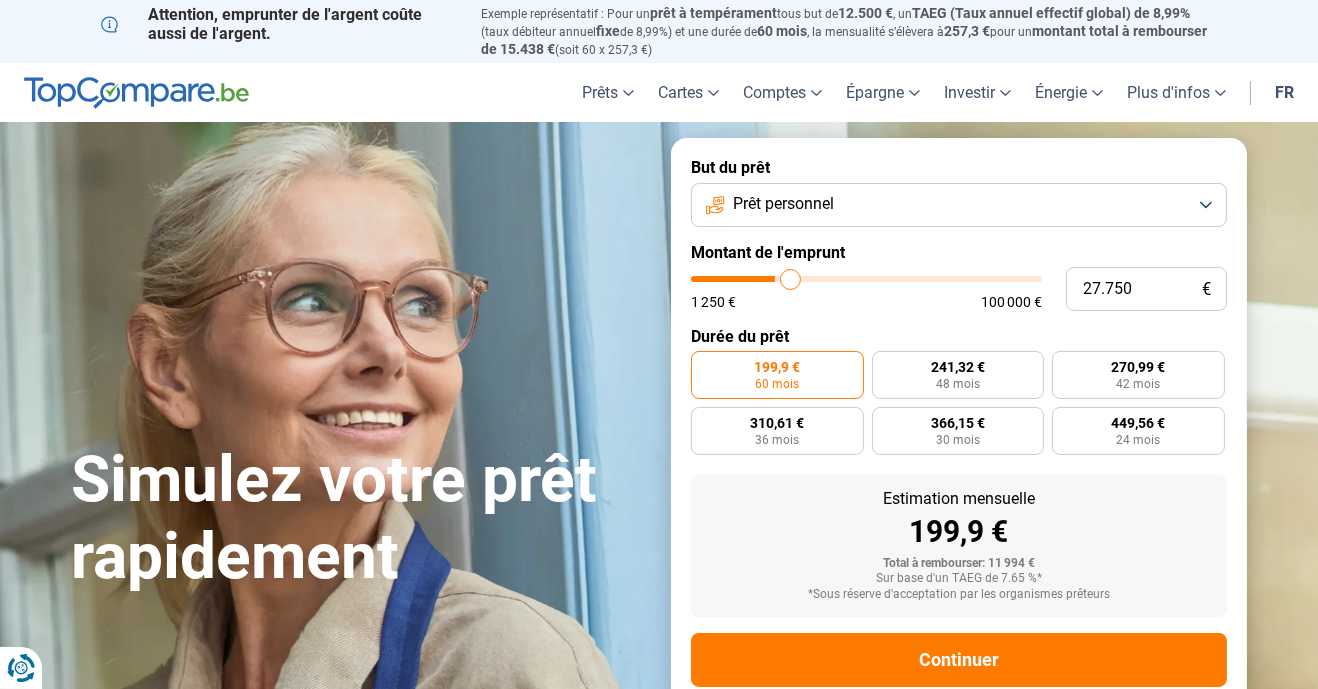type on "28.250" 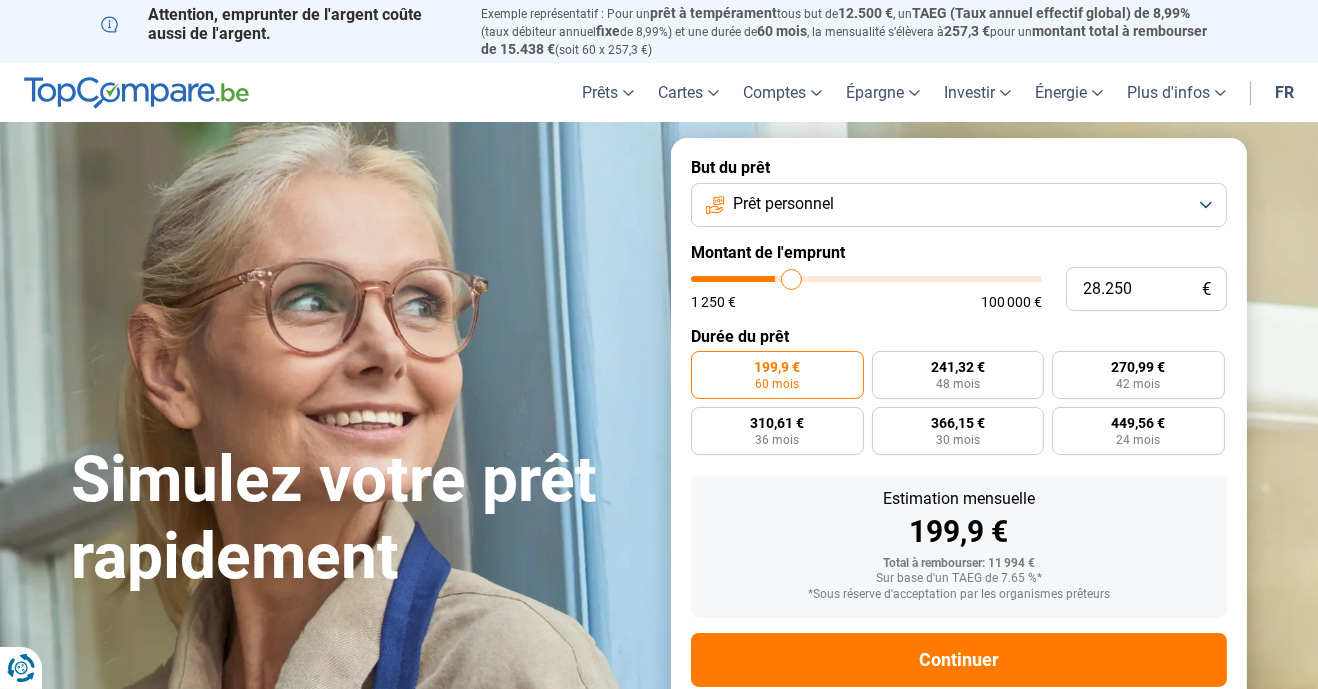 type on "28.500" 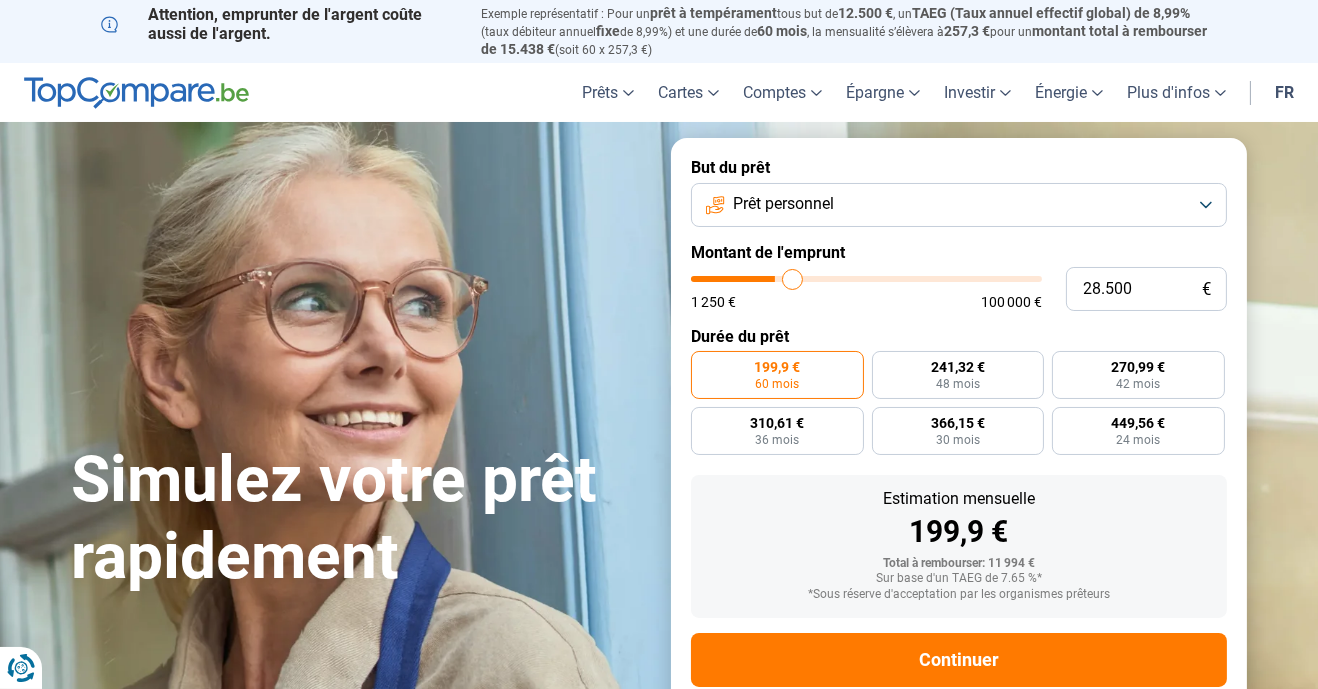 type on "28.750" 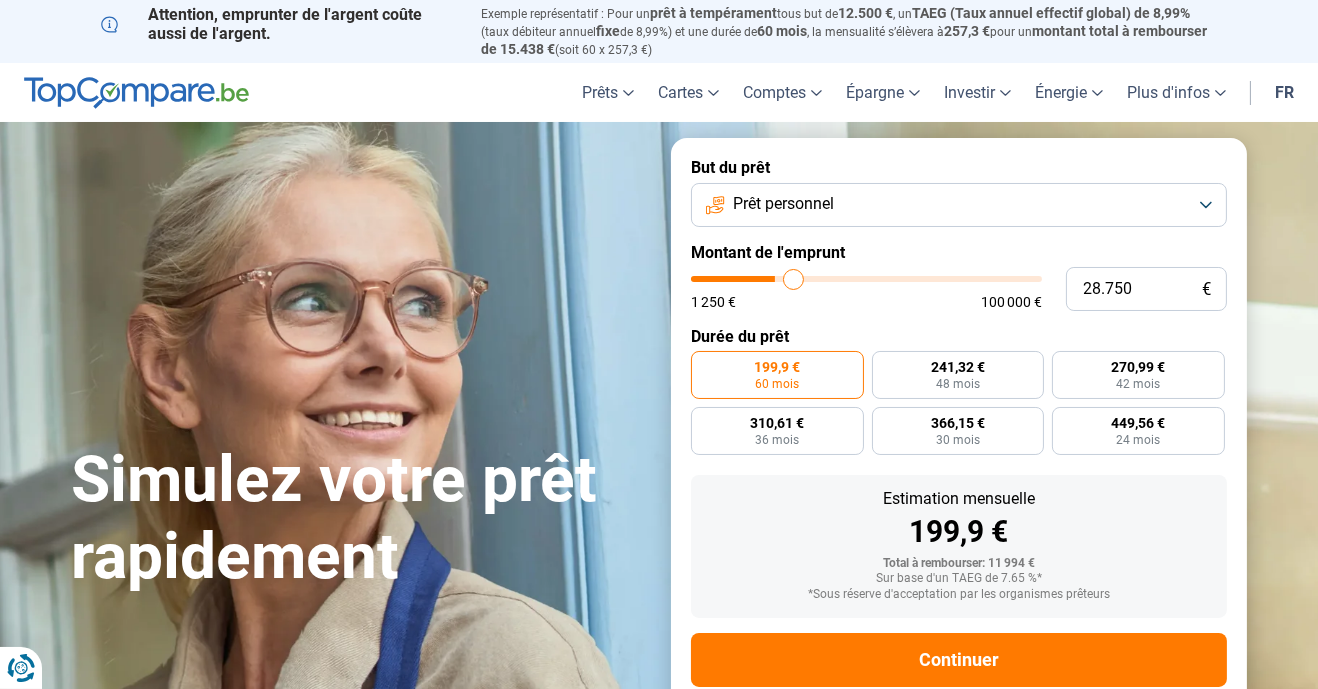 type on "29.000" 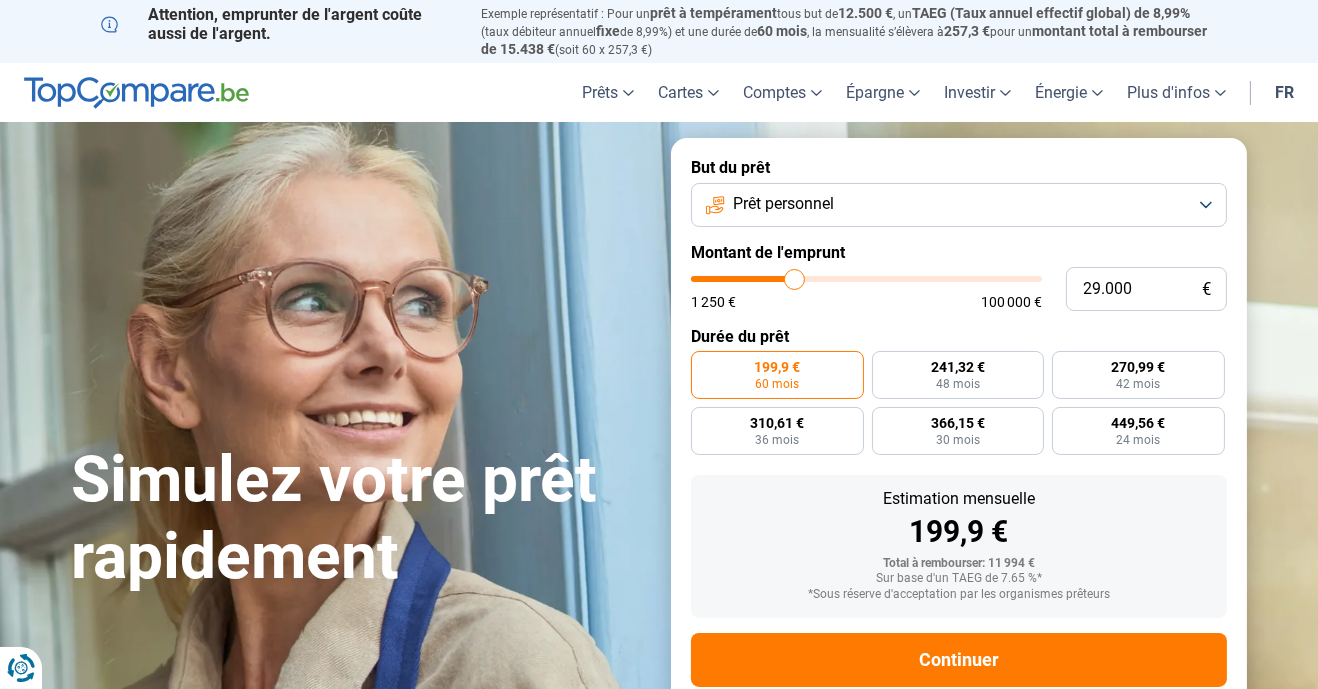 type on "28.750" 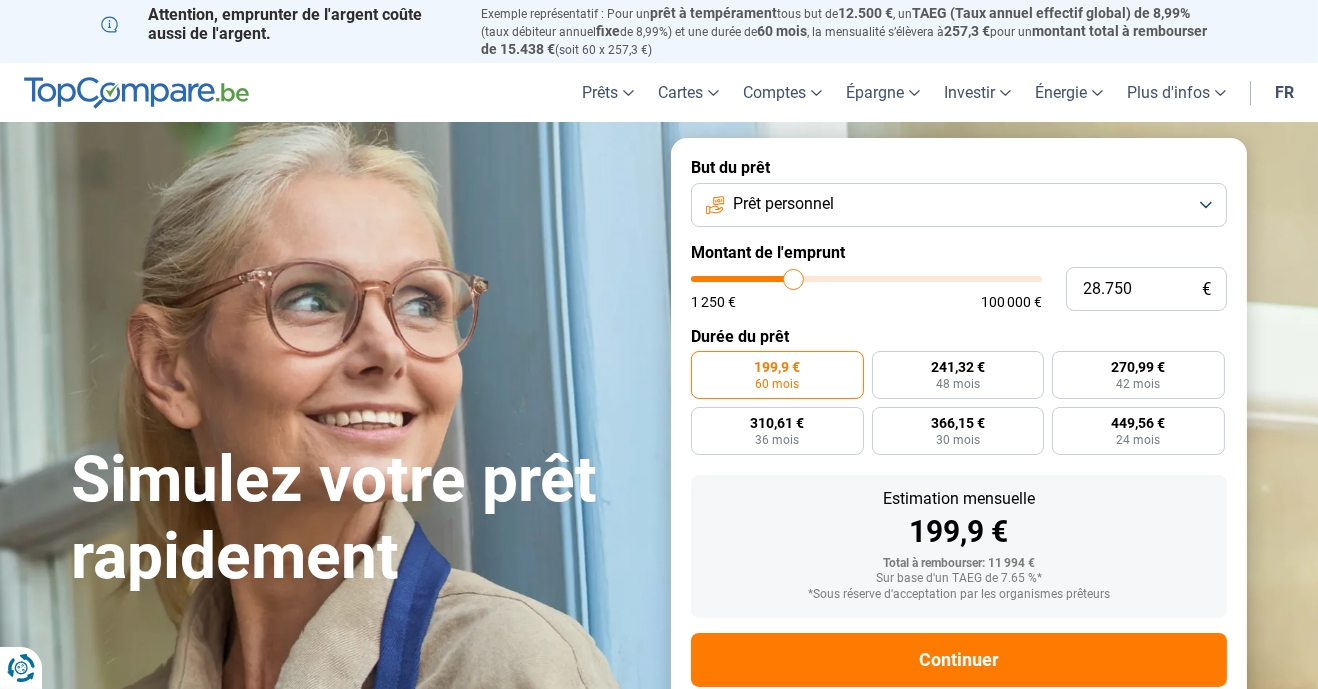 type on "28.500" 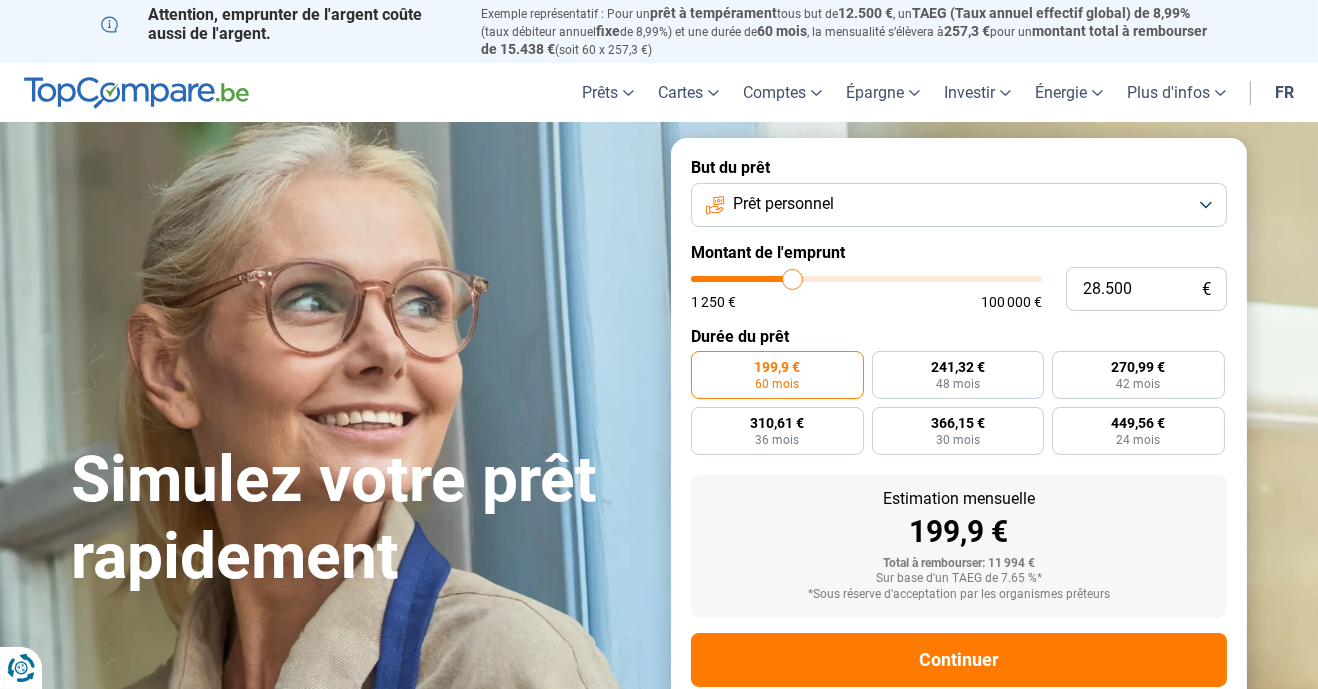 type on "28.250" 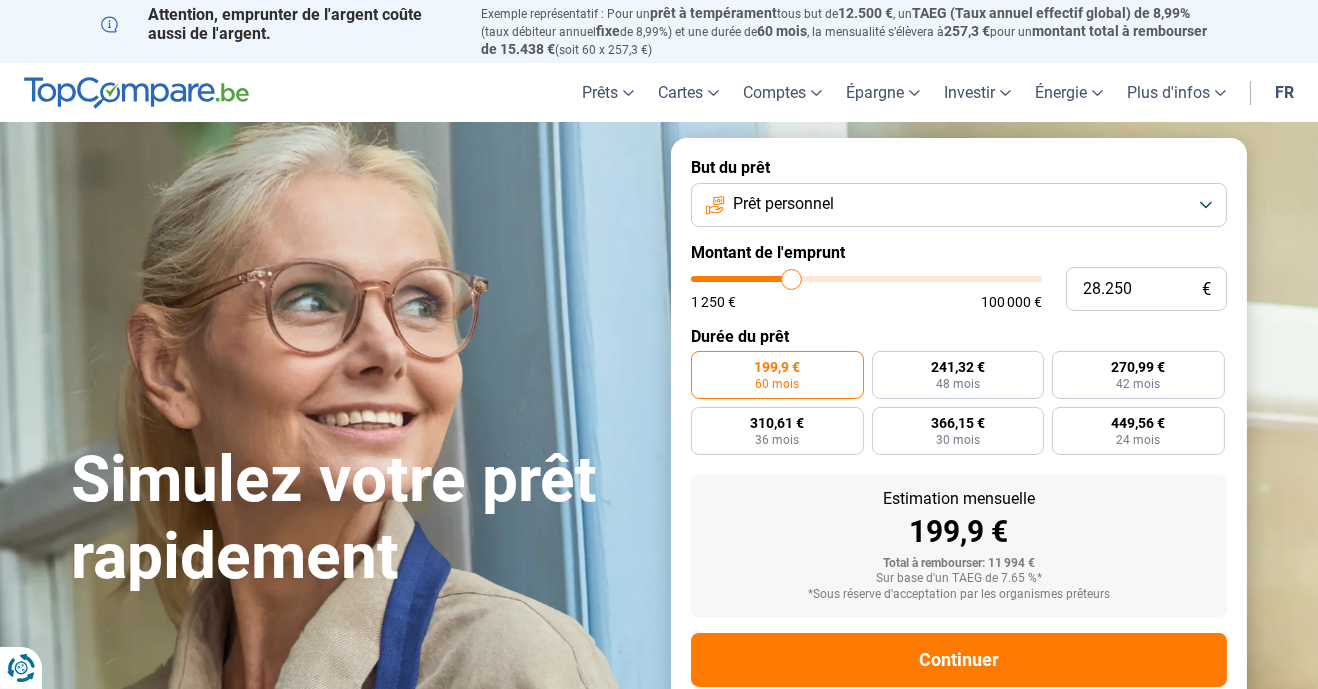 type on "28.000" 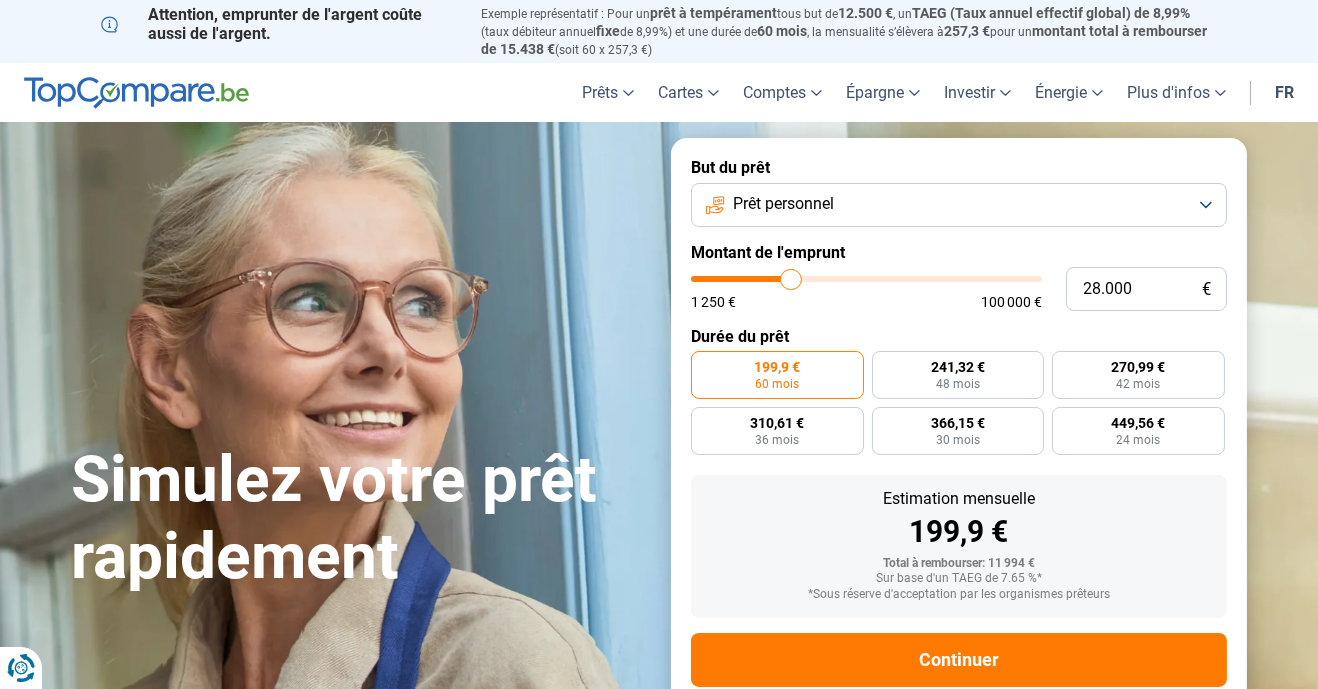 type on "27.750" 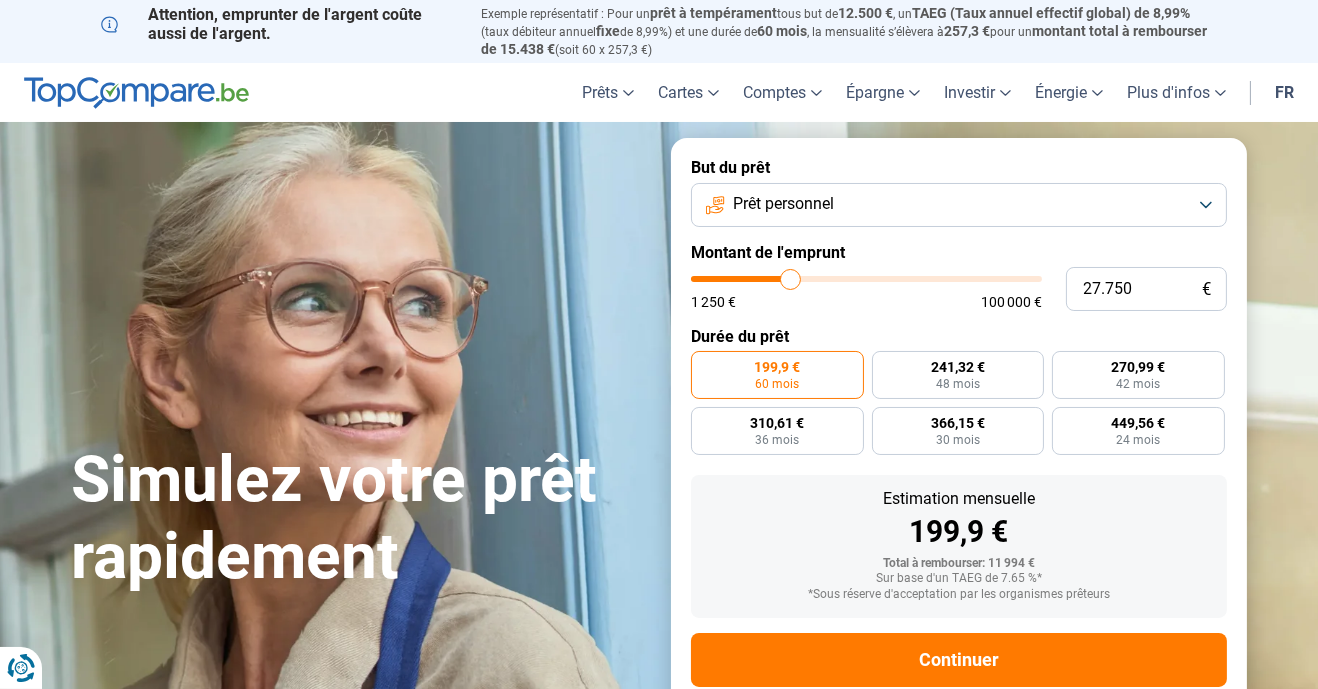 type on "27.500" 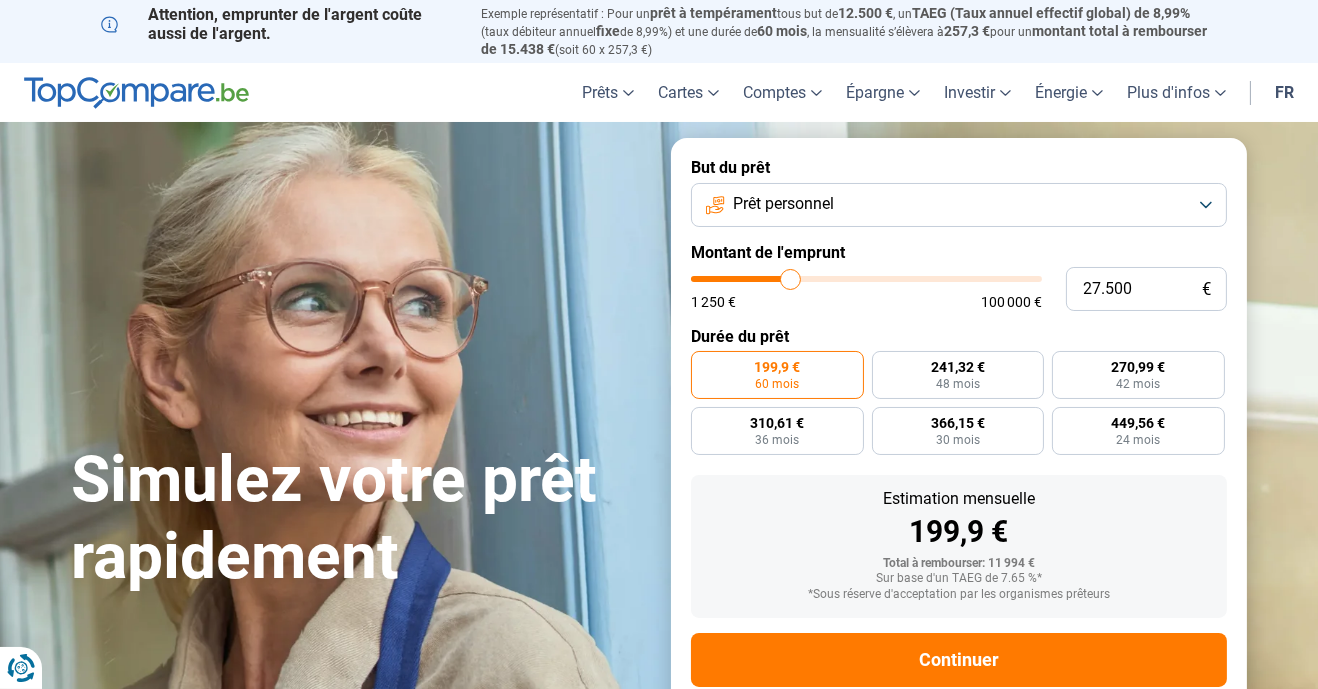 type on "27500" 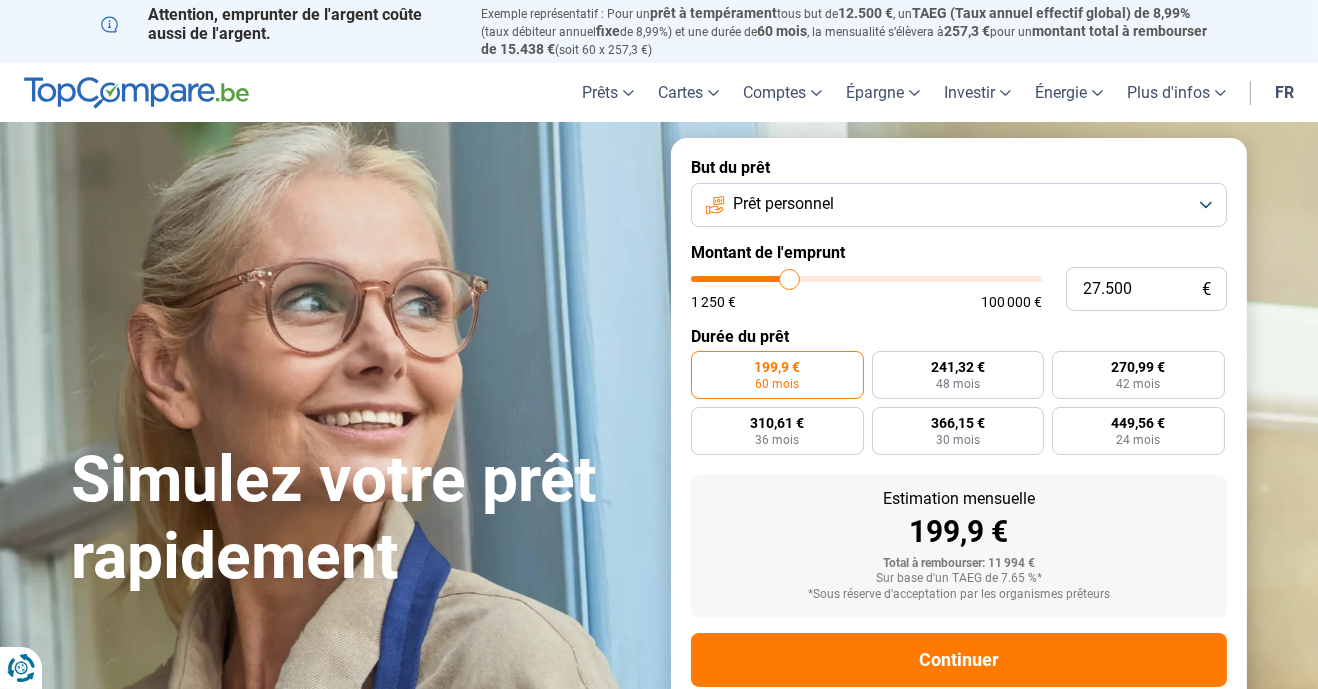 type on "27.250" 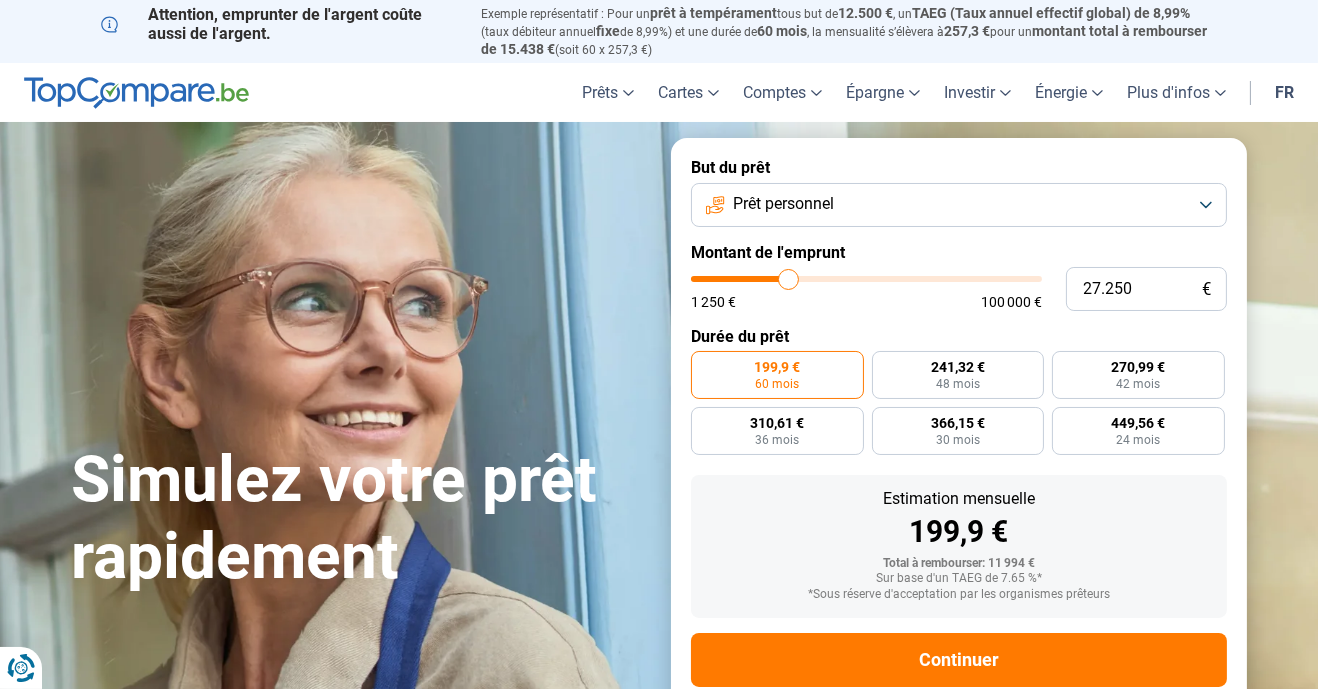 type on "27.000" 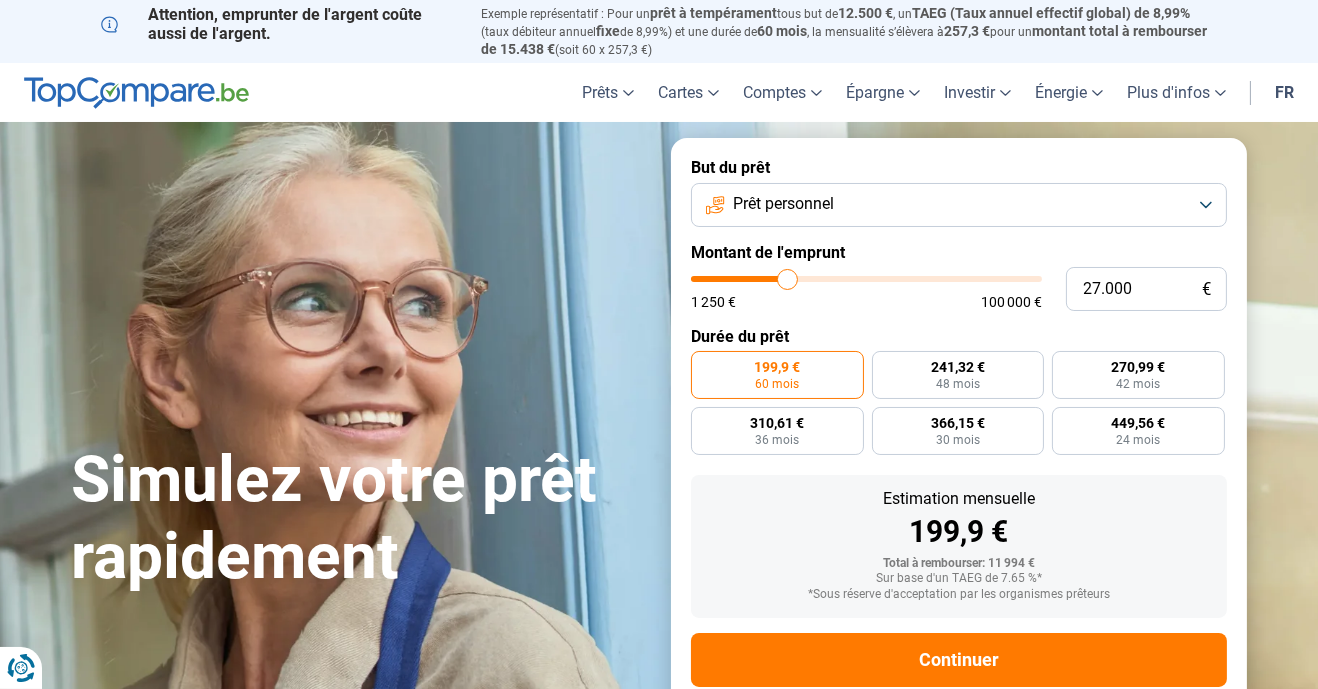 type on "26.750" 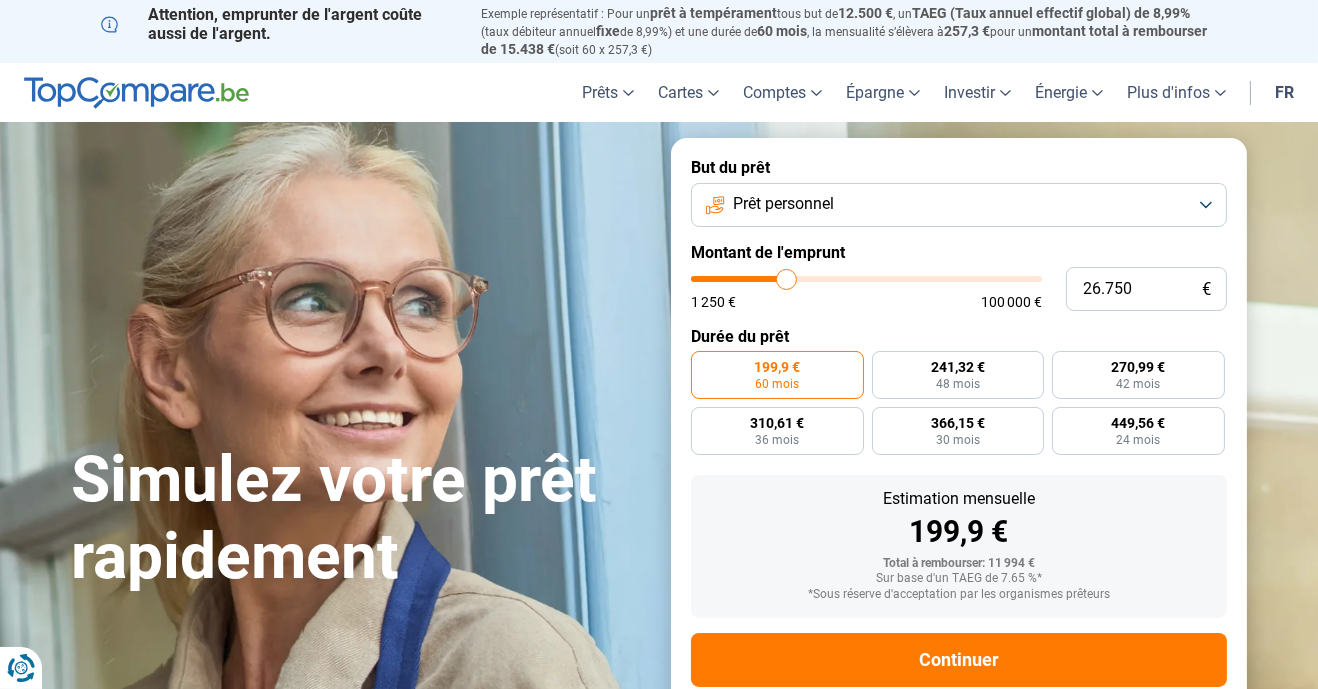 type on "26.500" 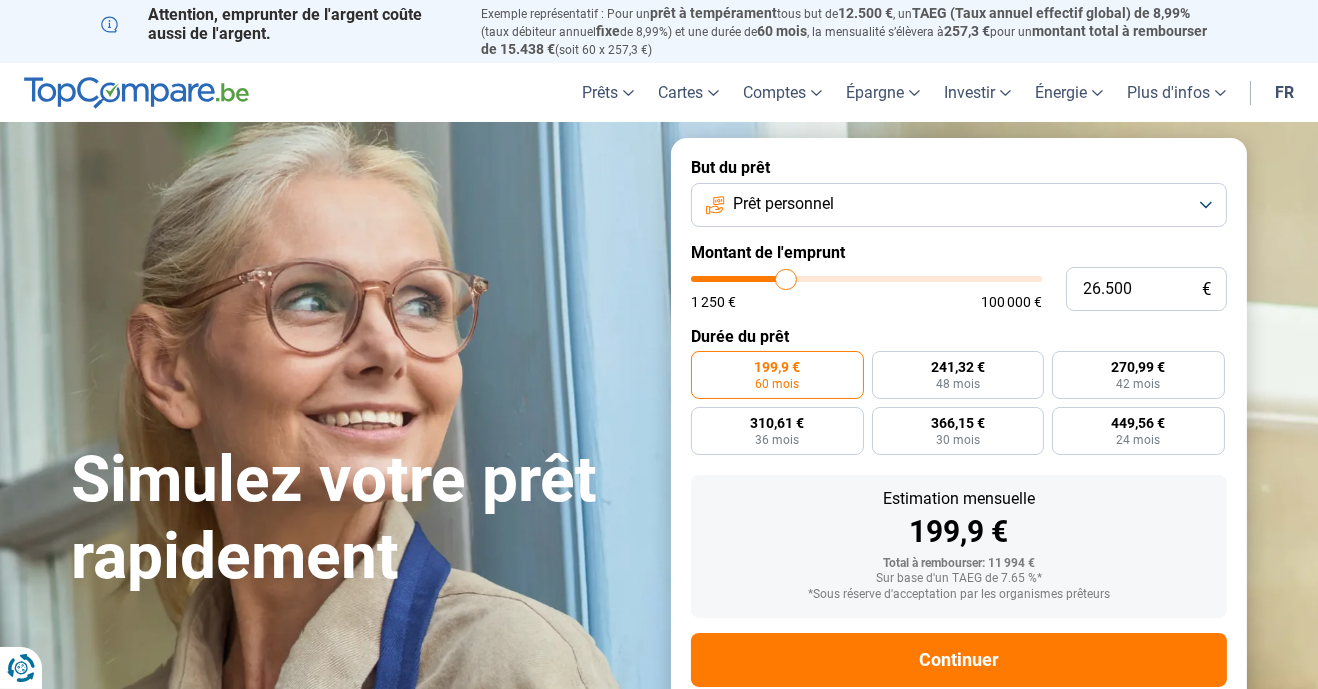type on "26.250" 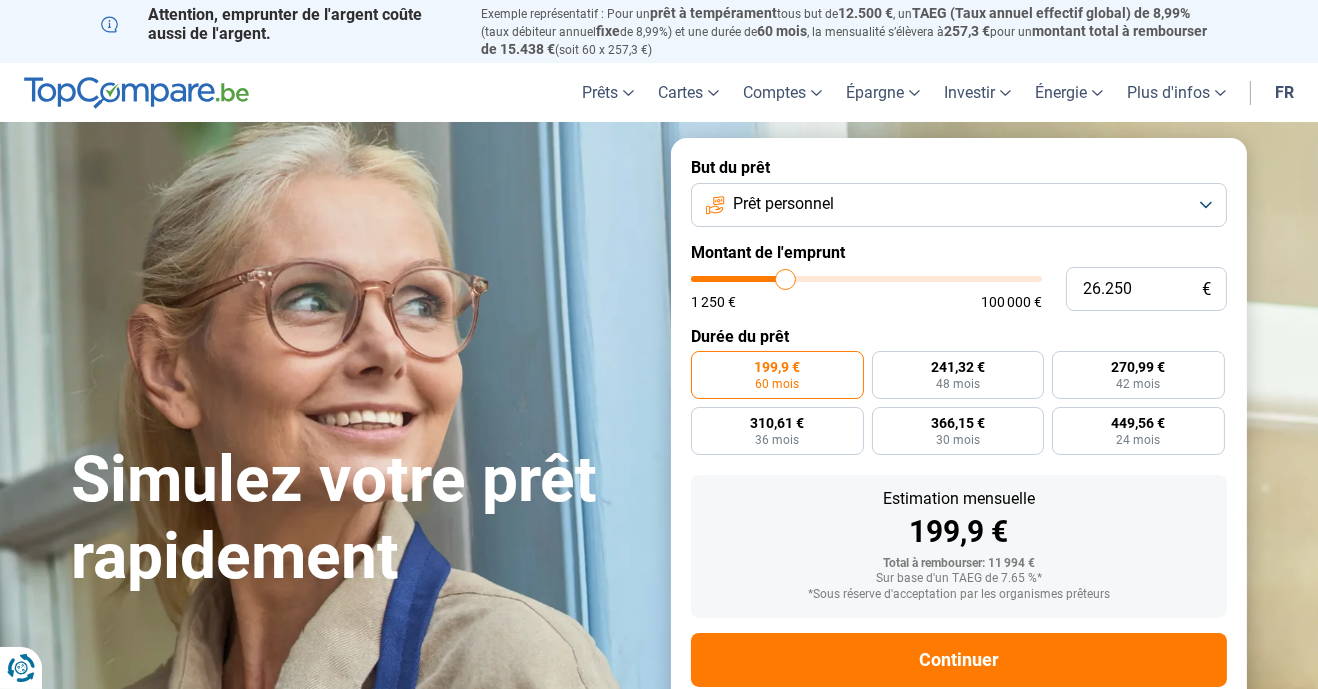 type on "26.000" 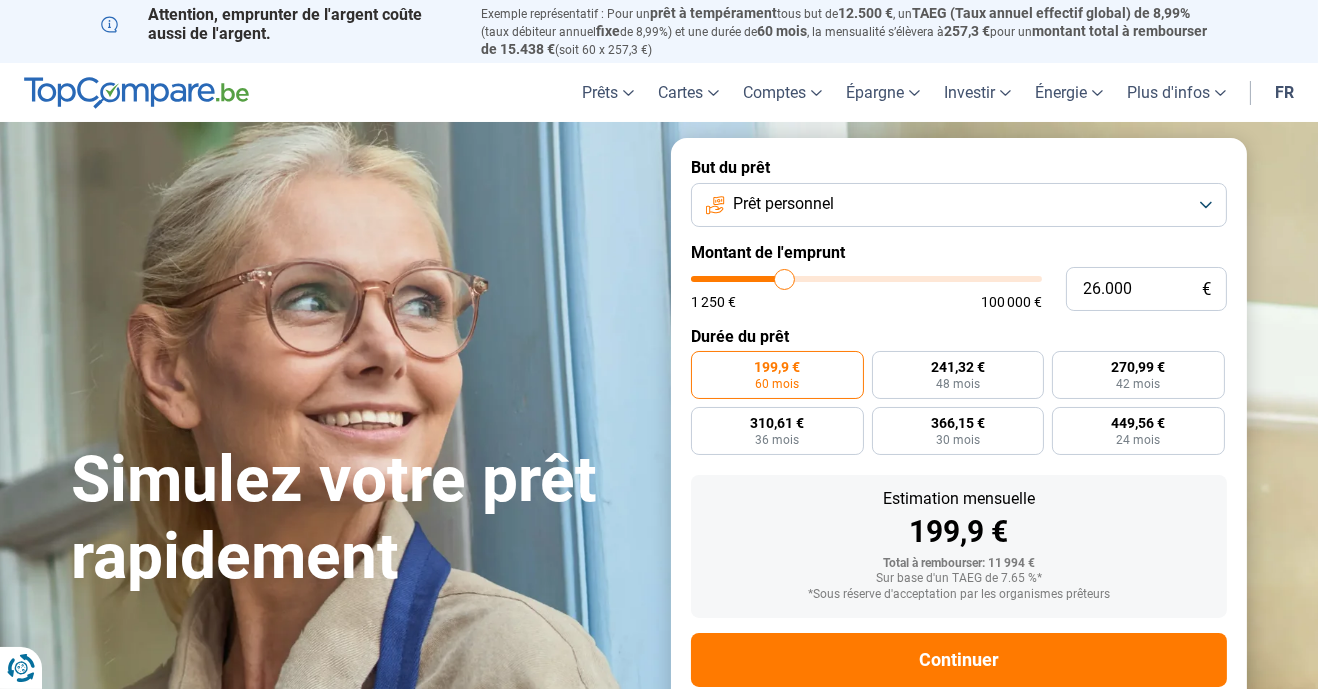 type on "25.750" 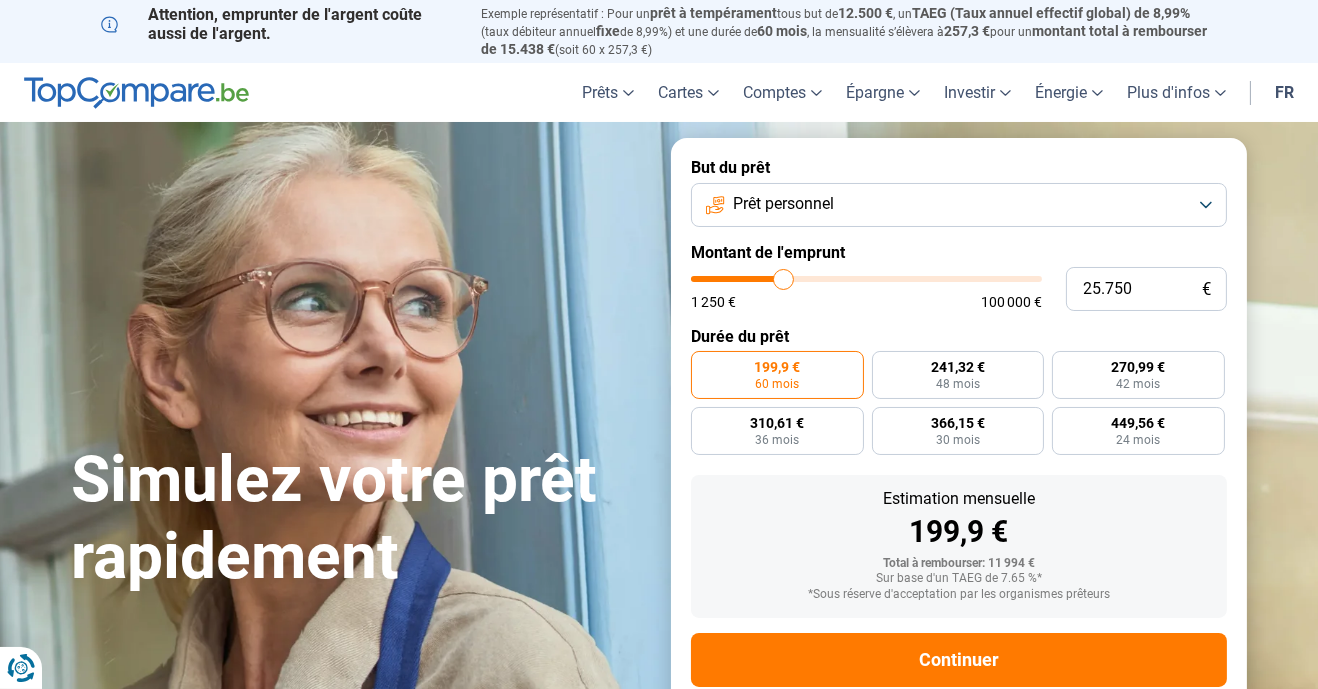 type on "25.500" 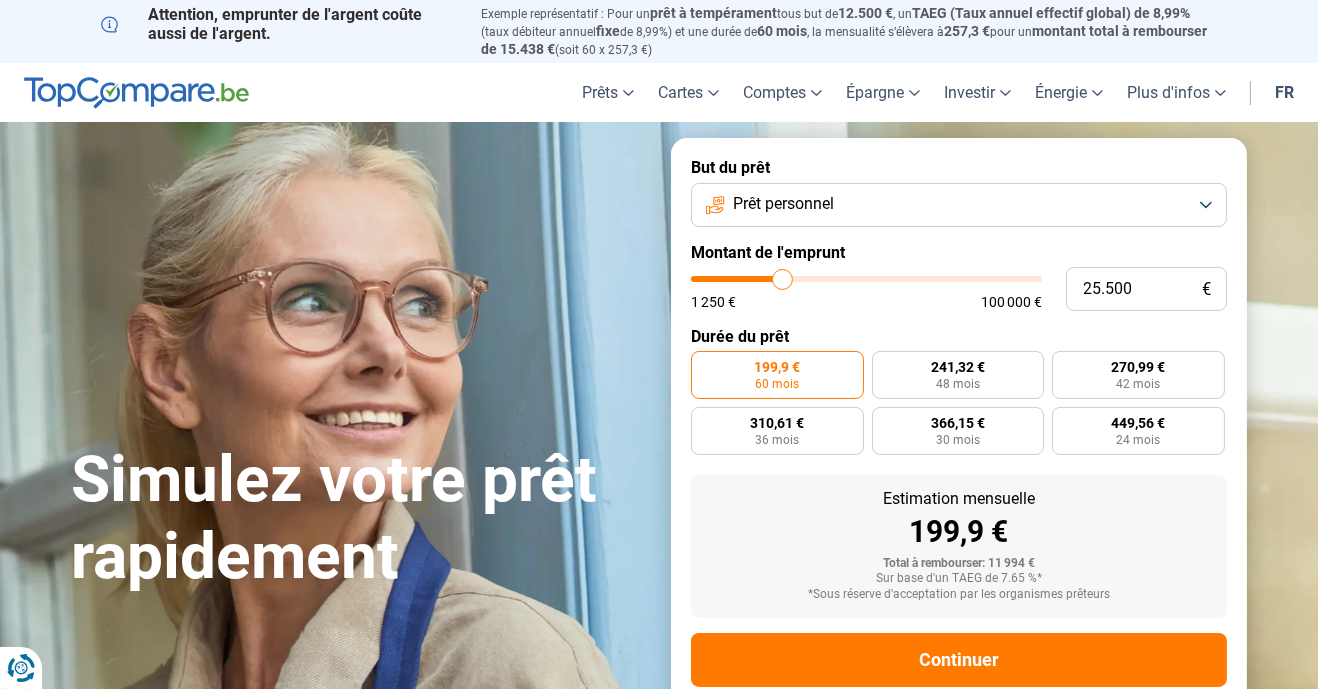 type on "25.250" 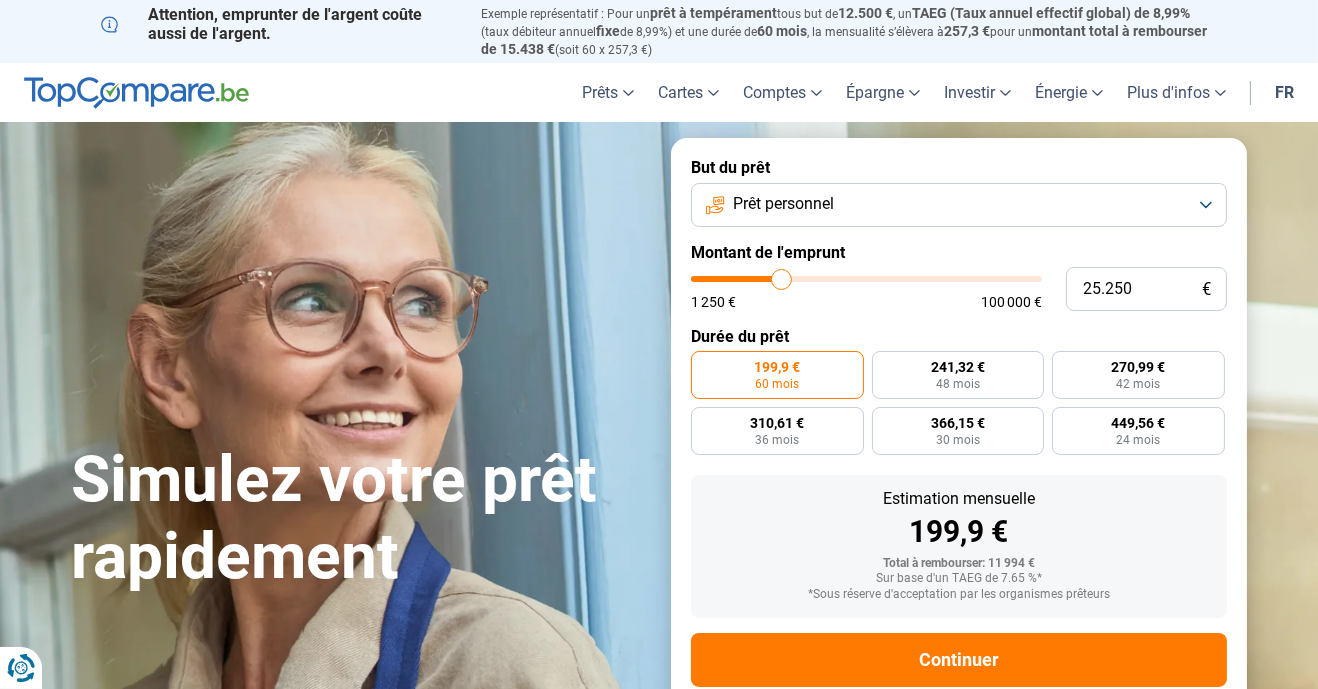 type on "25.000" 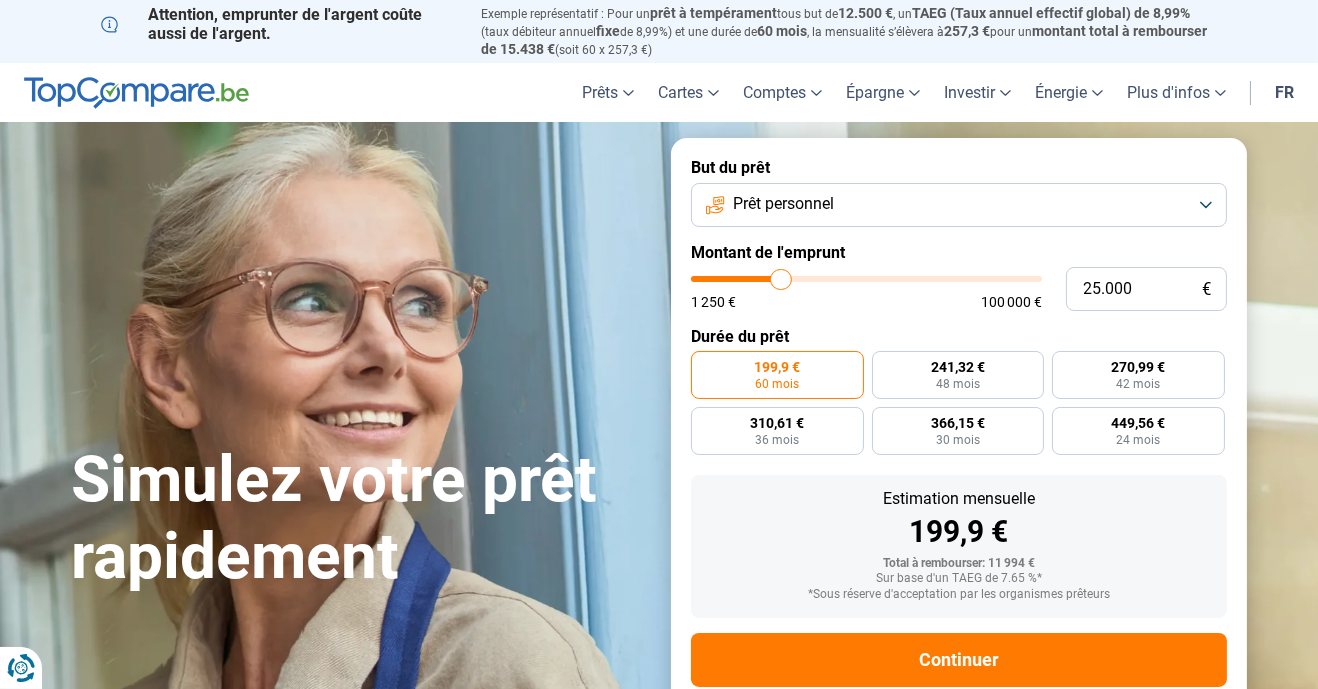 type on "24.750" 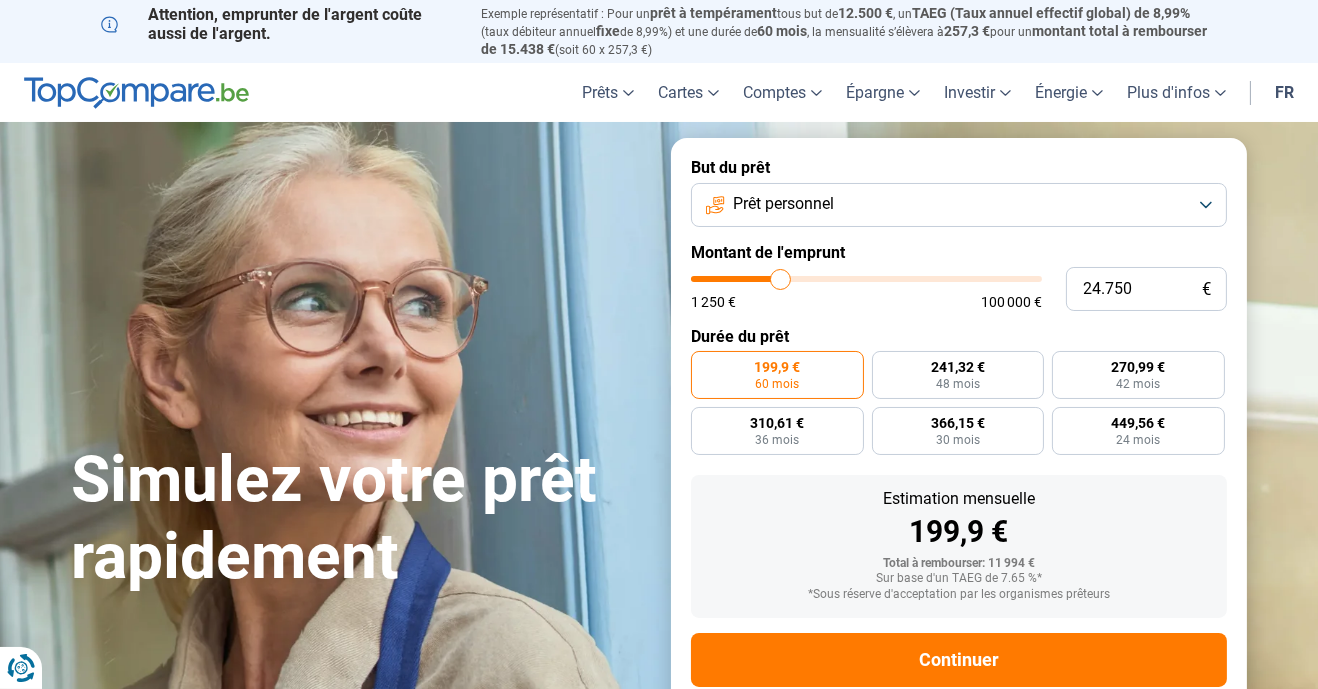 type on "24.250" 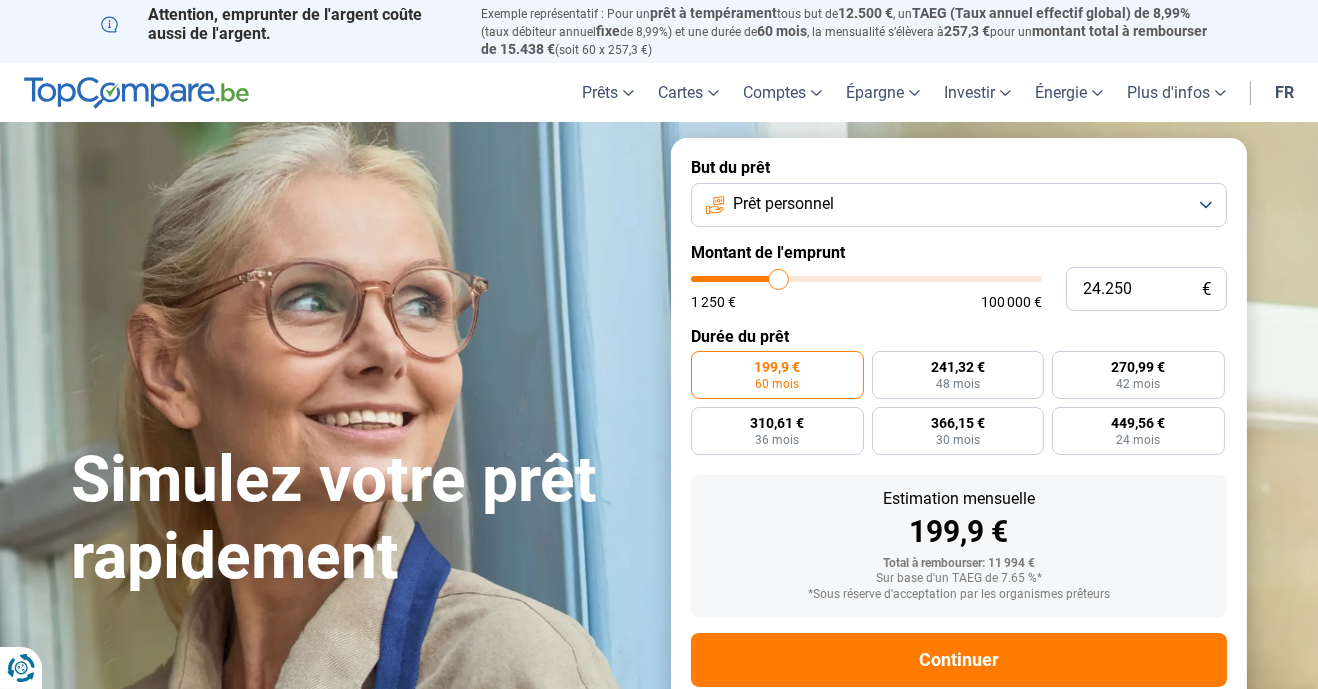 type on "24.000" 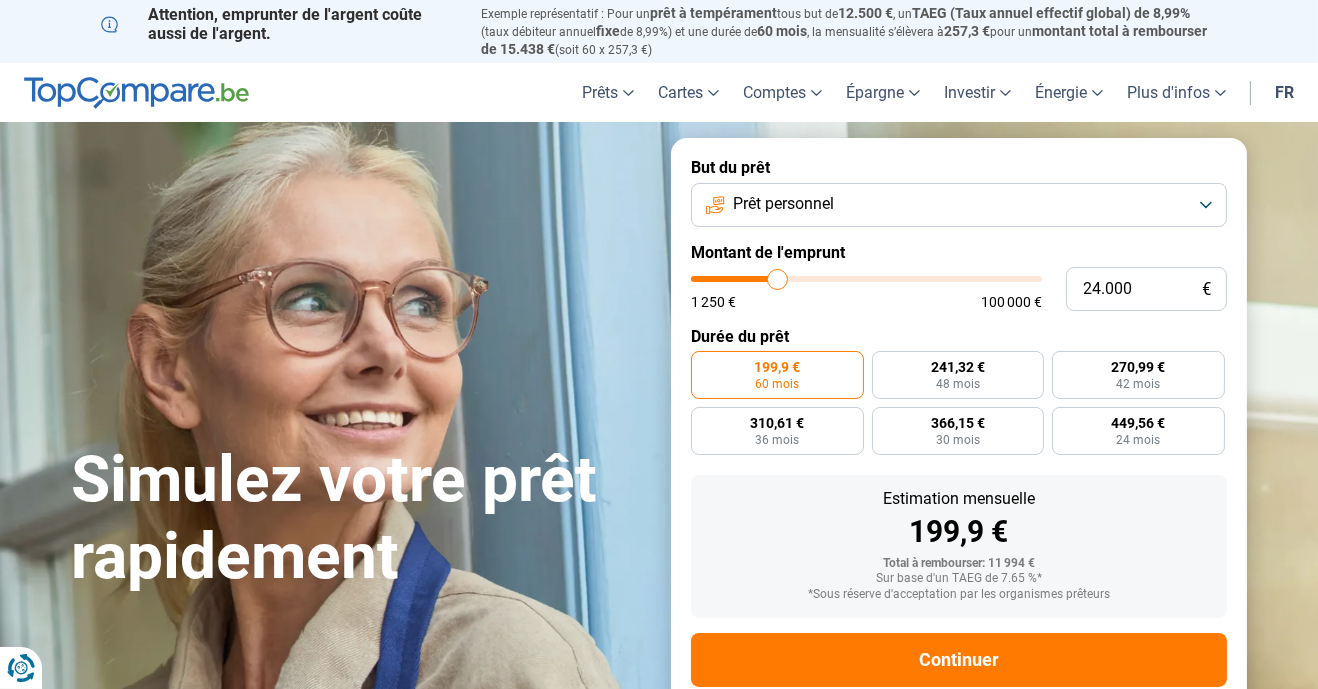 type on "23.500" 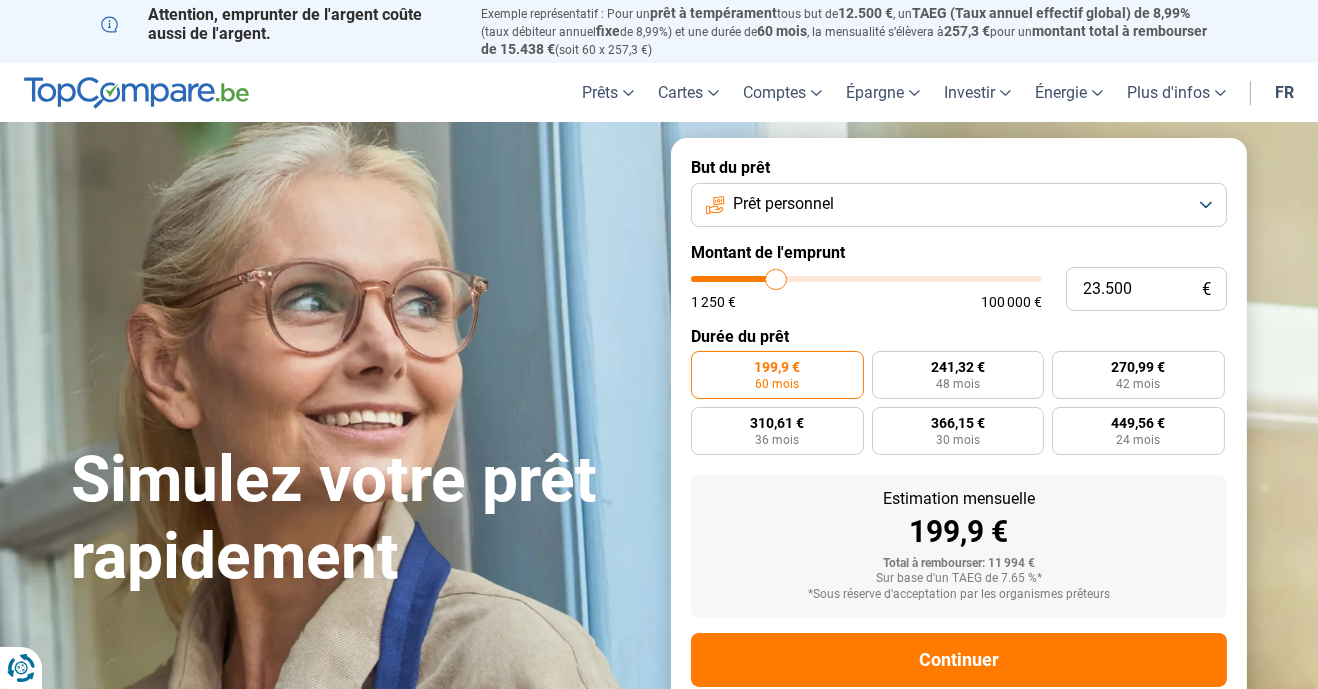 type on "23.000" 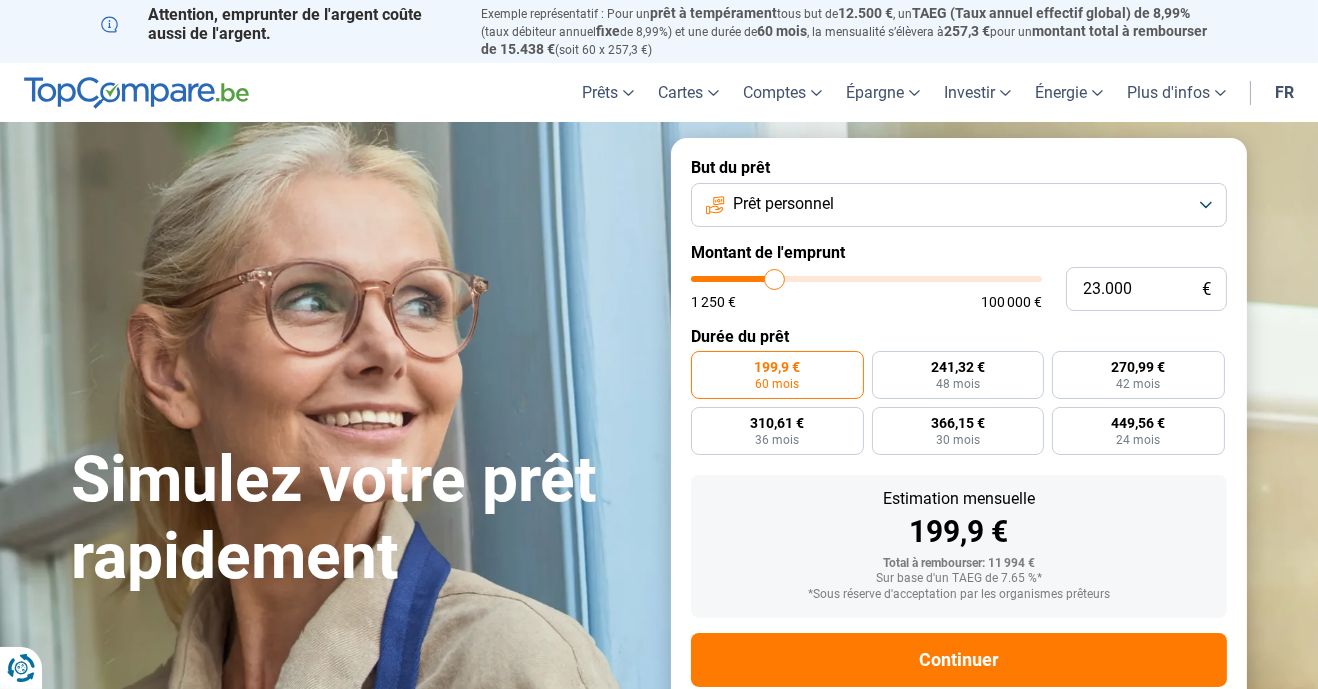 type on "22.750" 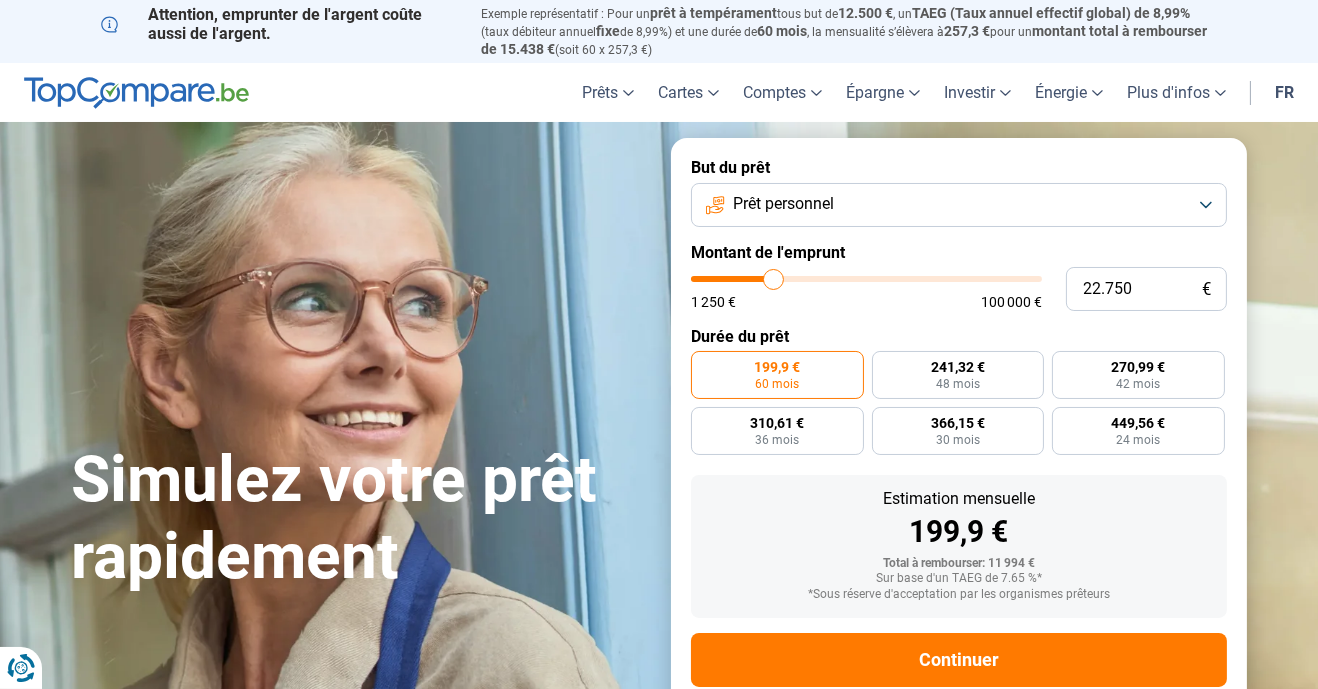 type on "22.250" 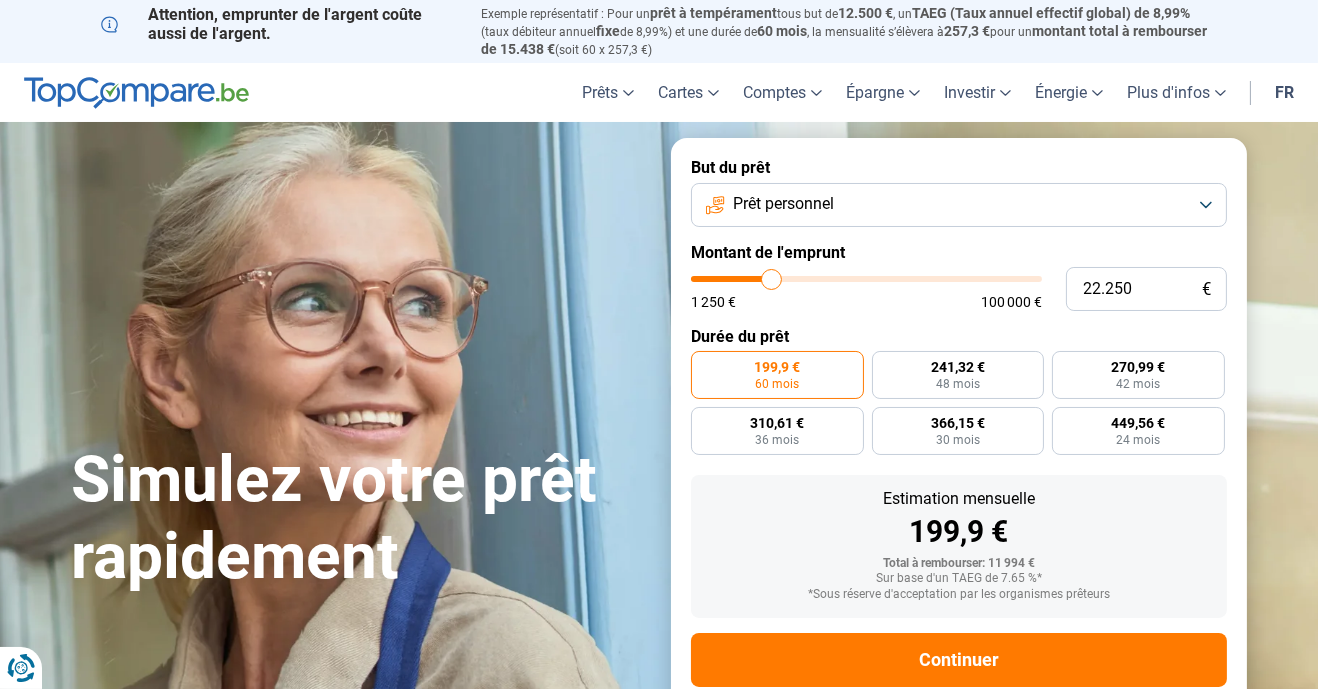 type on "21.750" 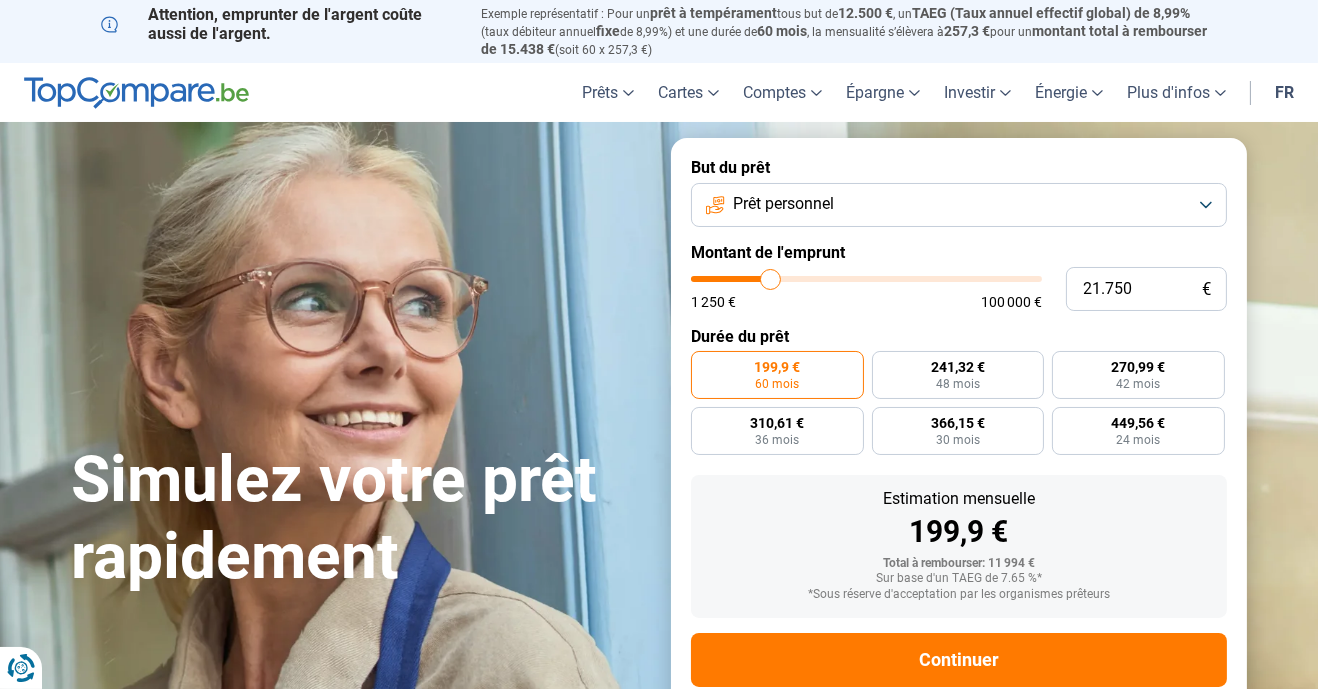 type on "21.250" 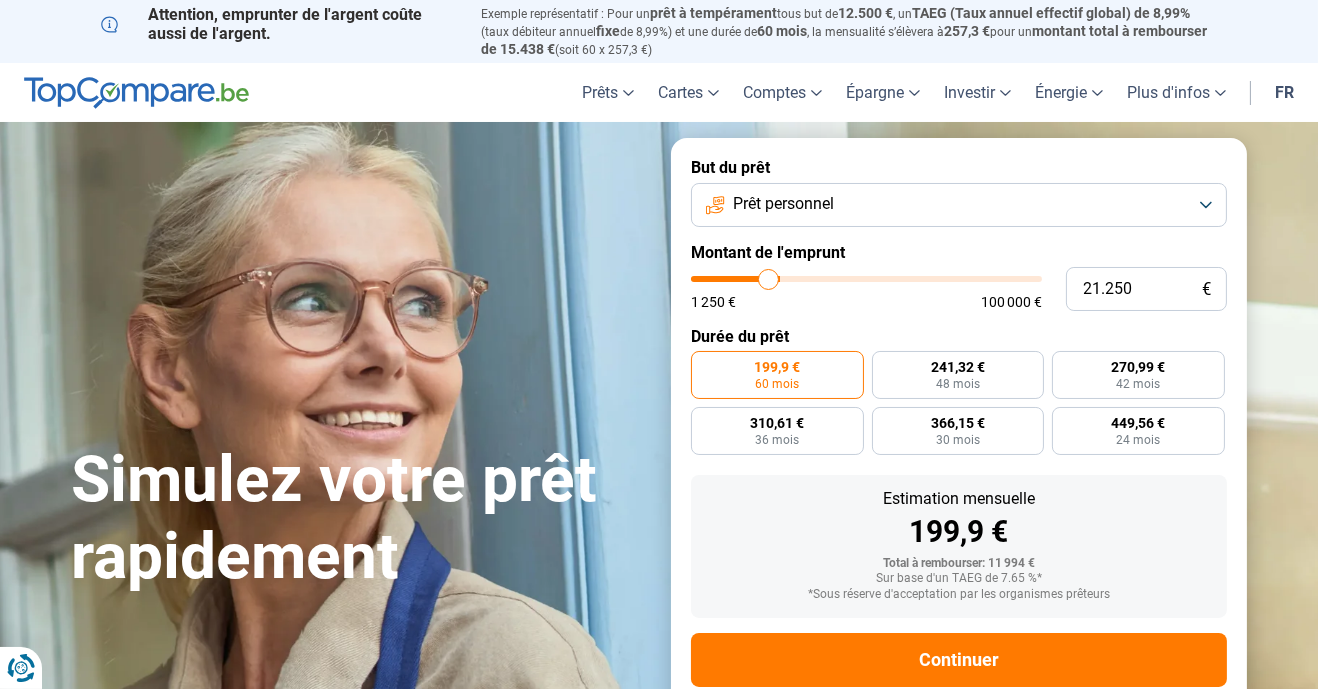 type on "20.750" 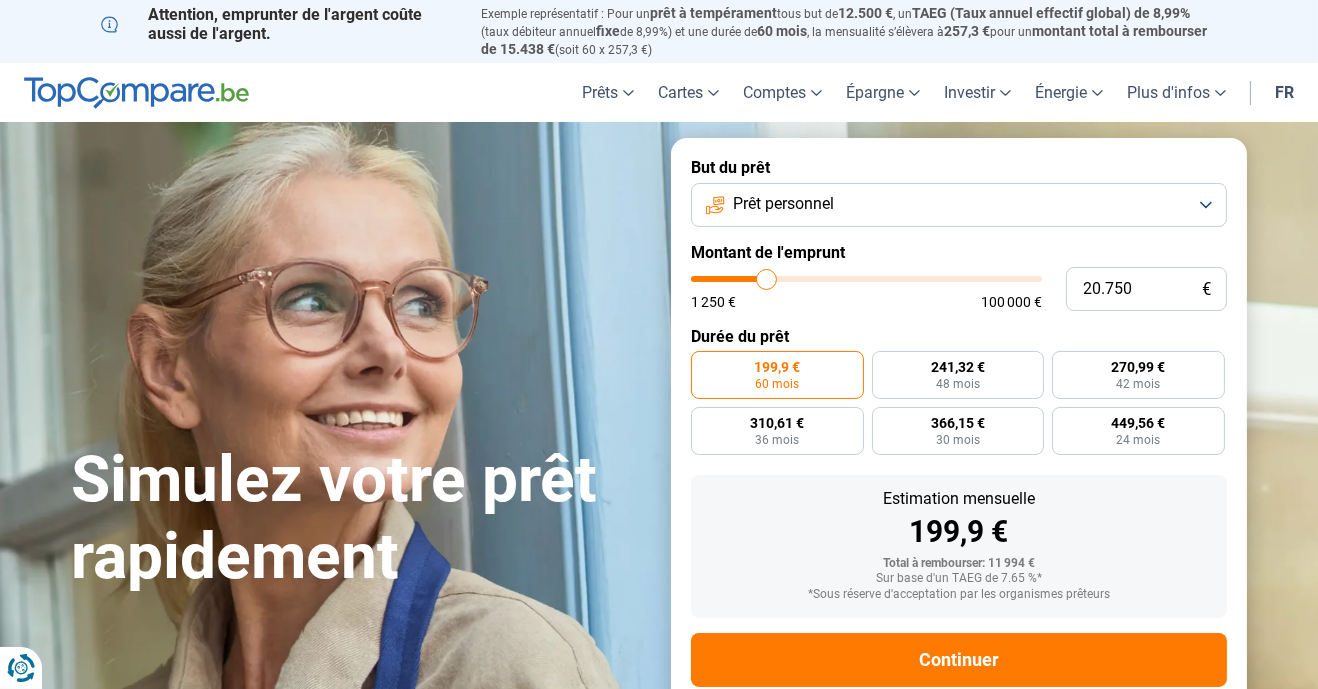 type on "20.250" 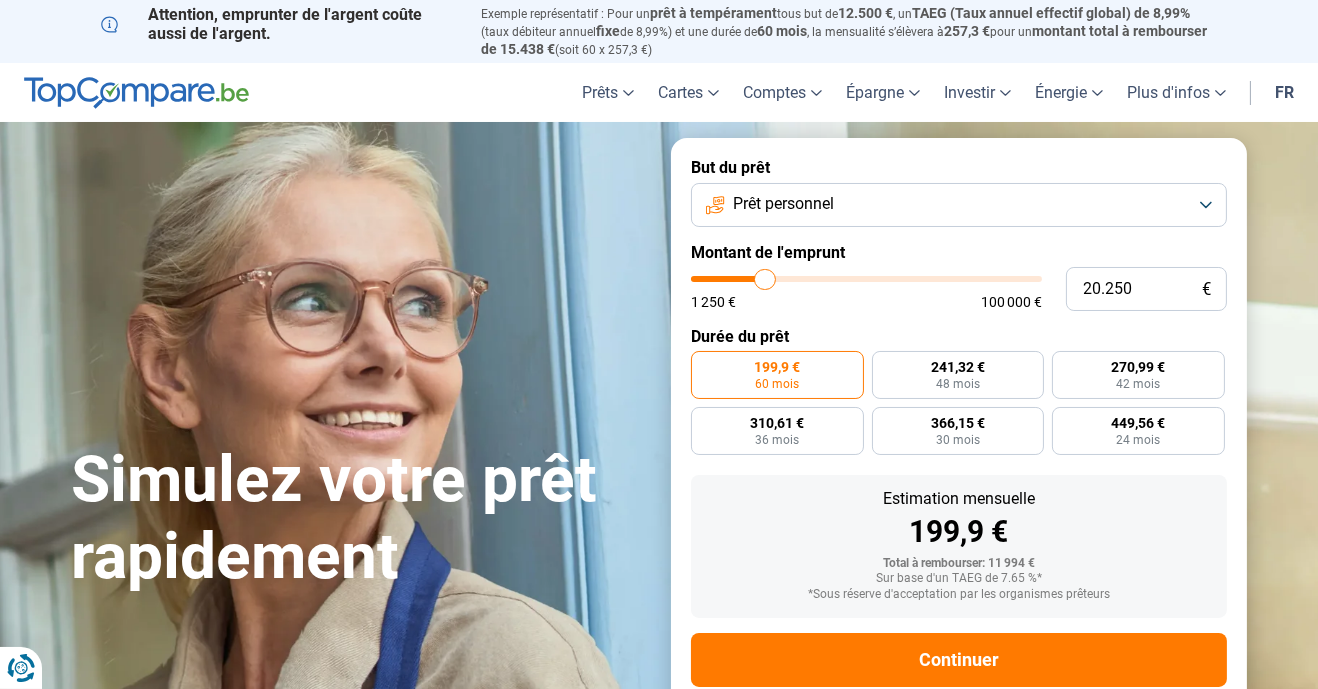type on "19.500" 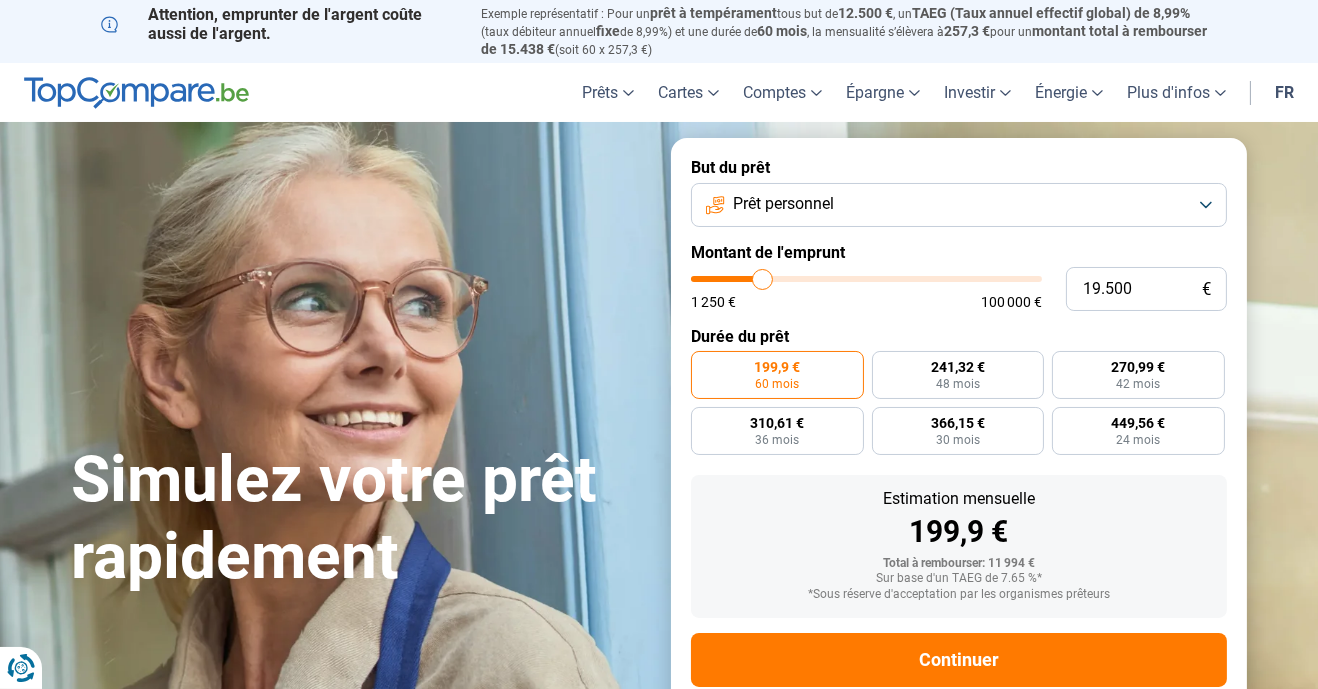 type on "19.000" 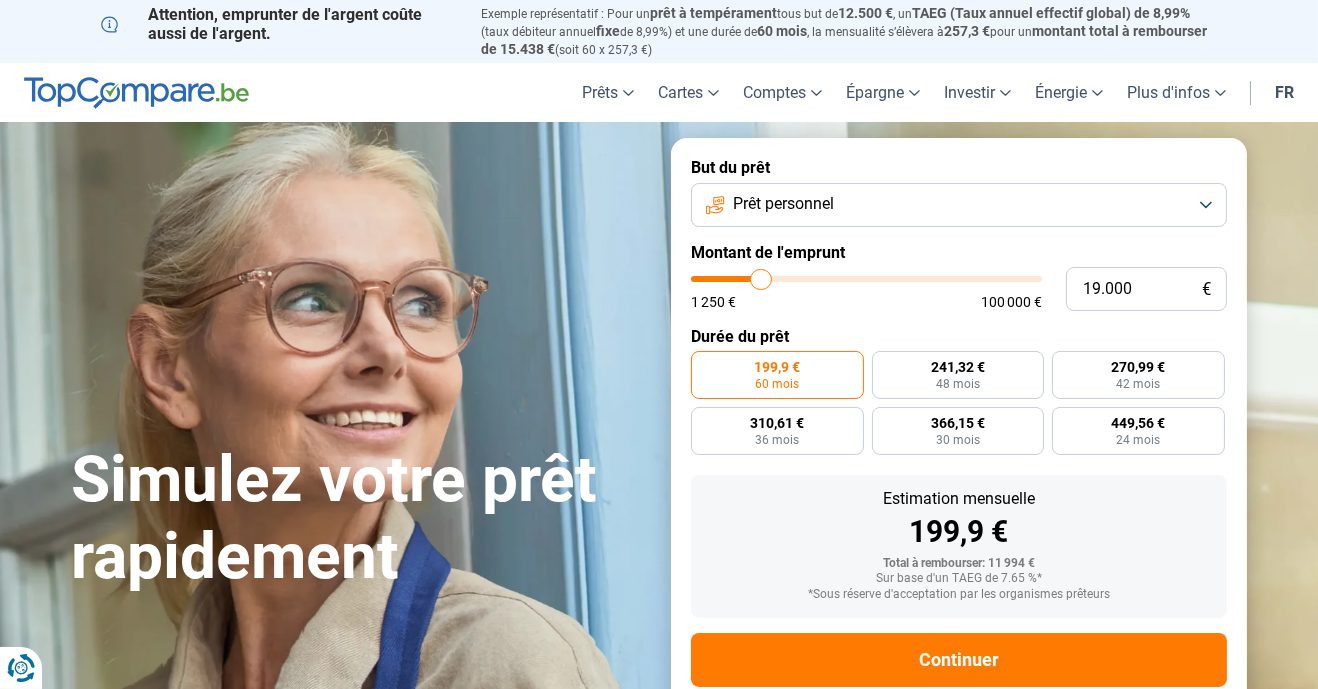 type on "18.500" 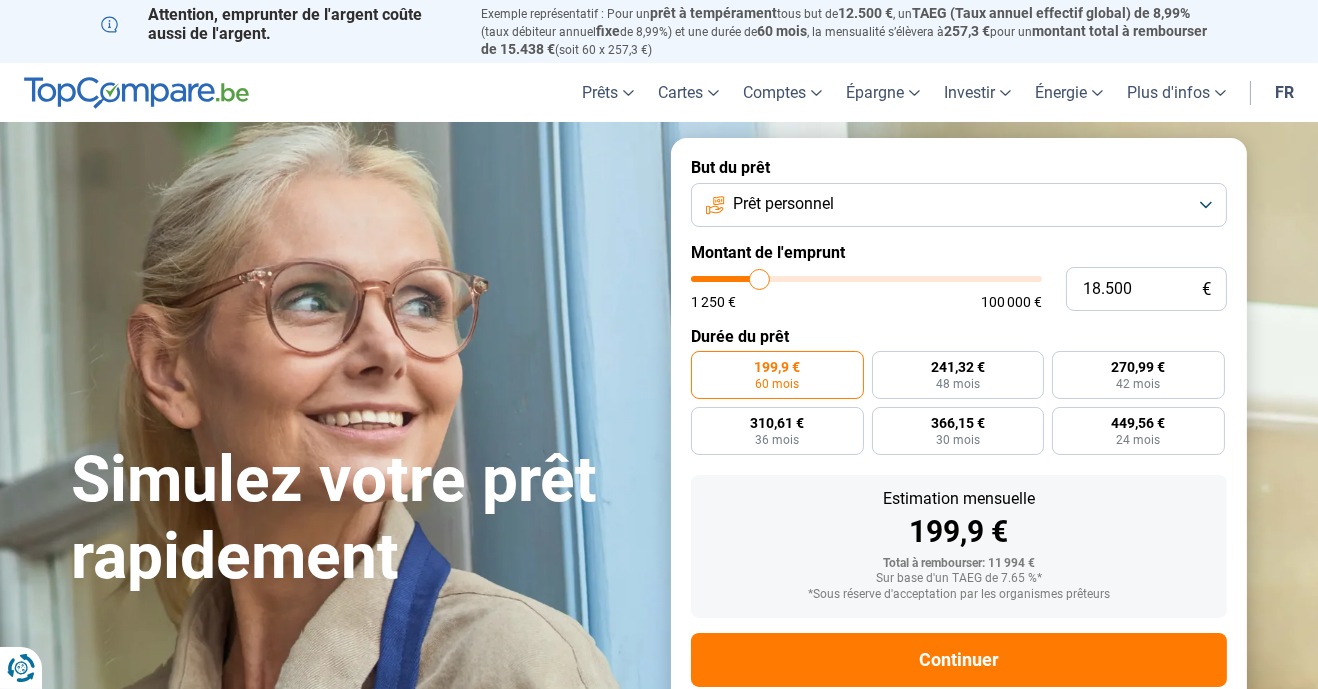 type on "17.750" 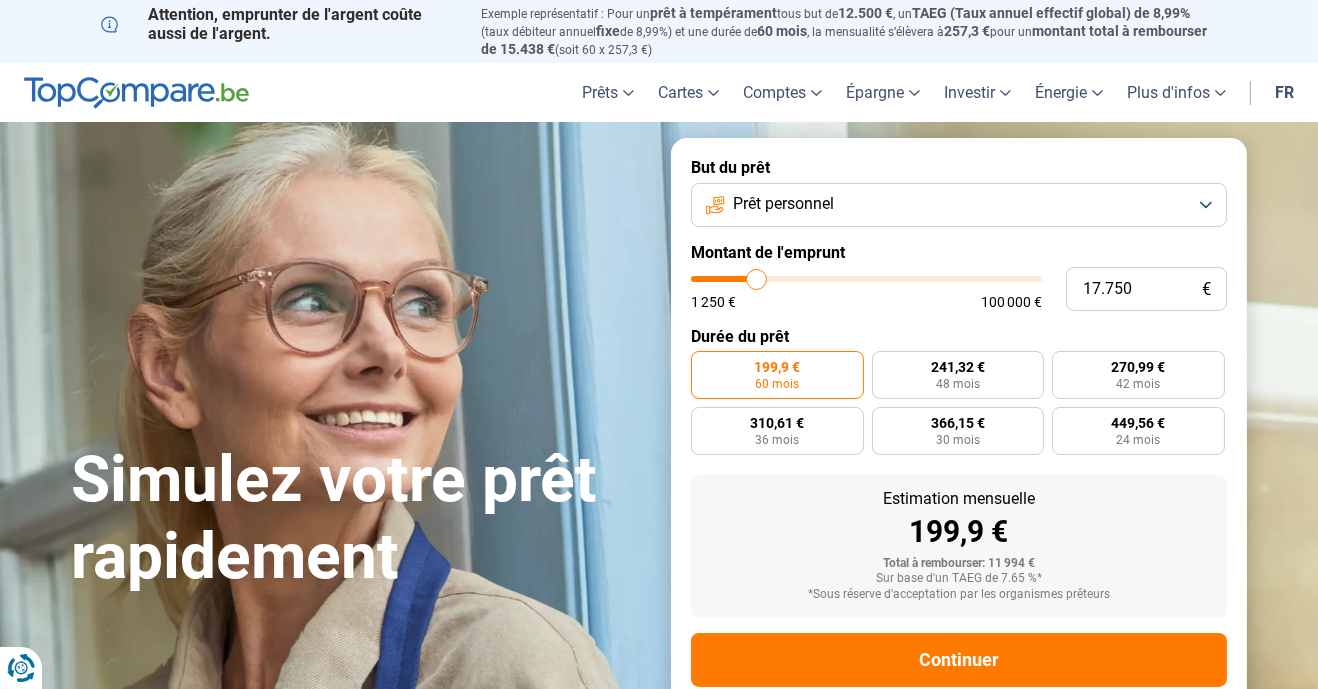 type on "17.000" 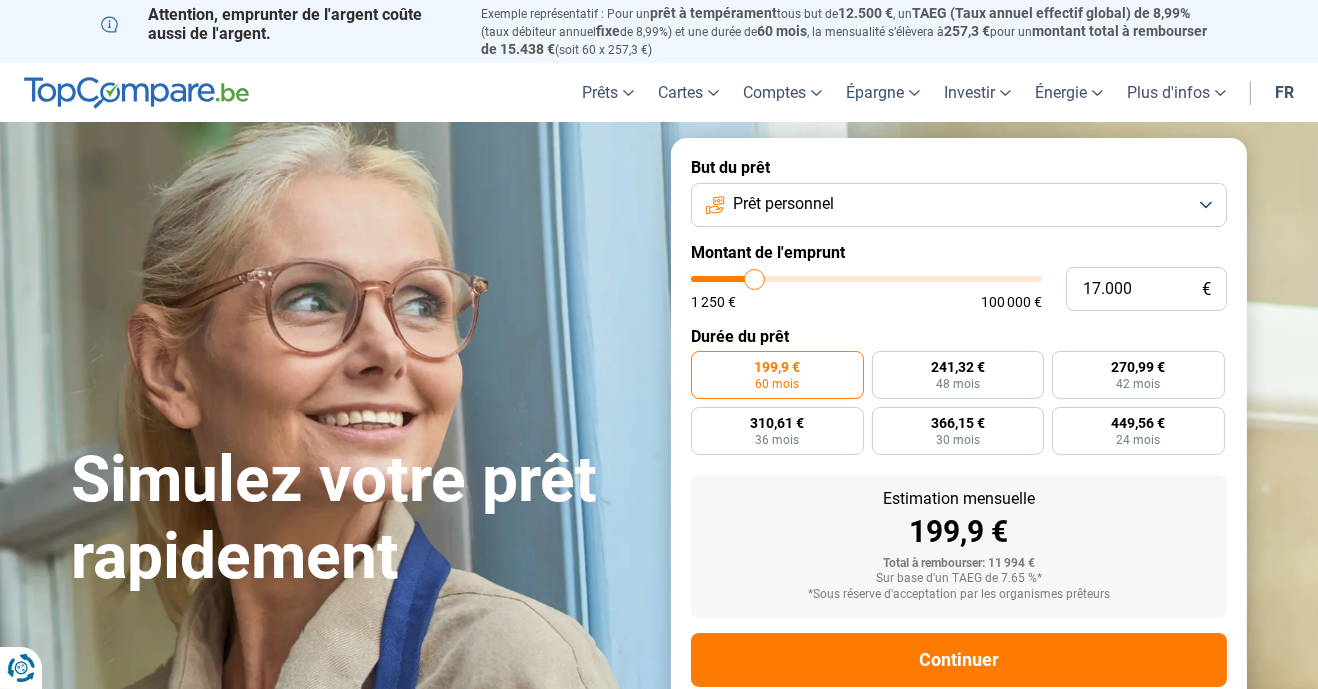 type on "16.500" 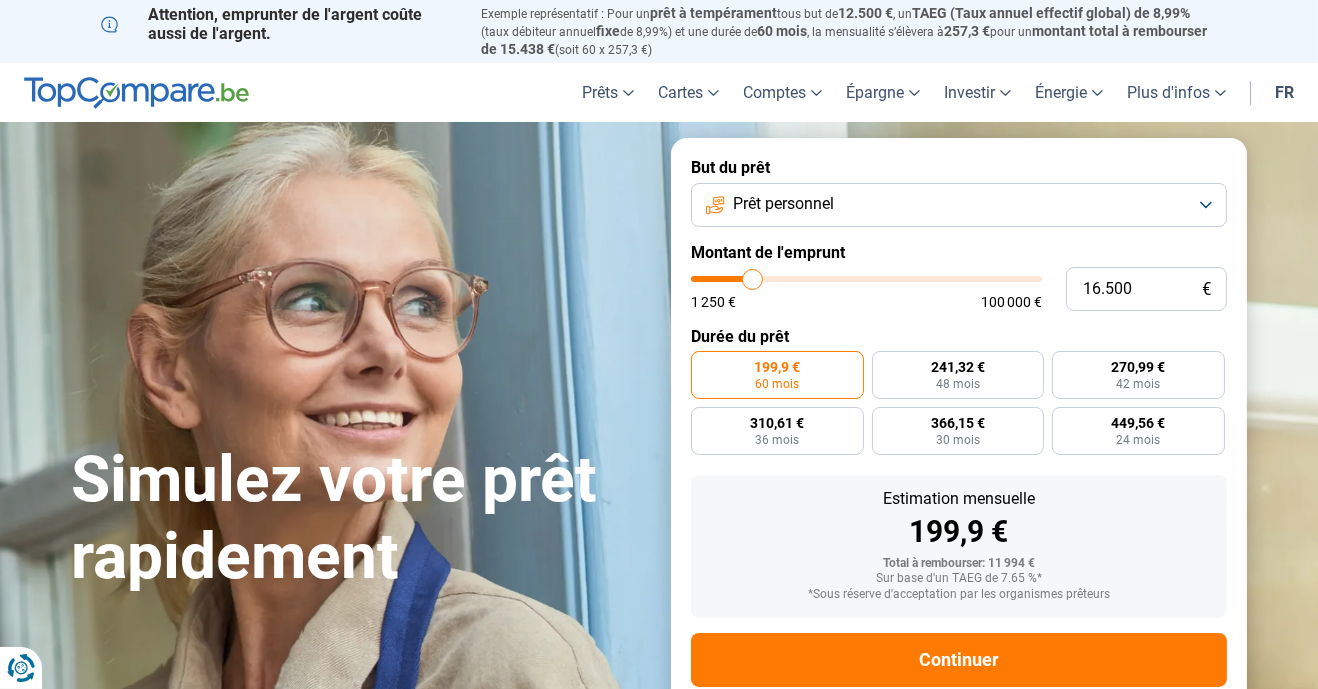 type on "15.750" 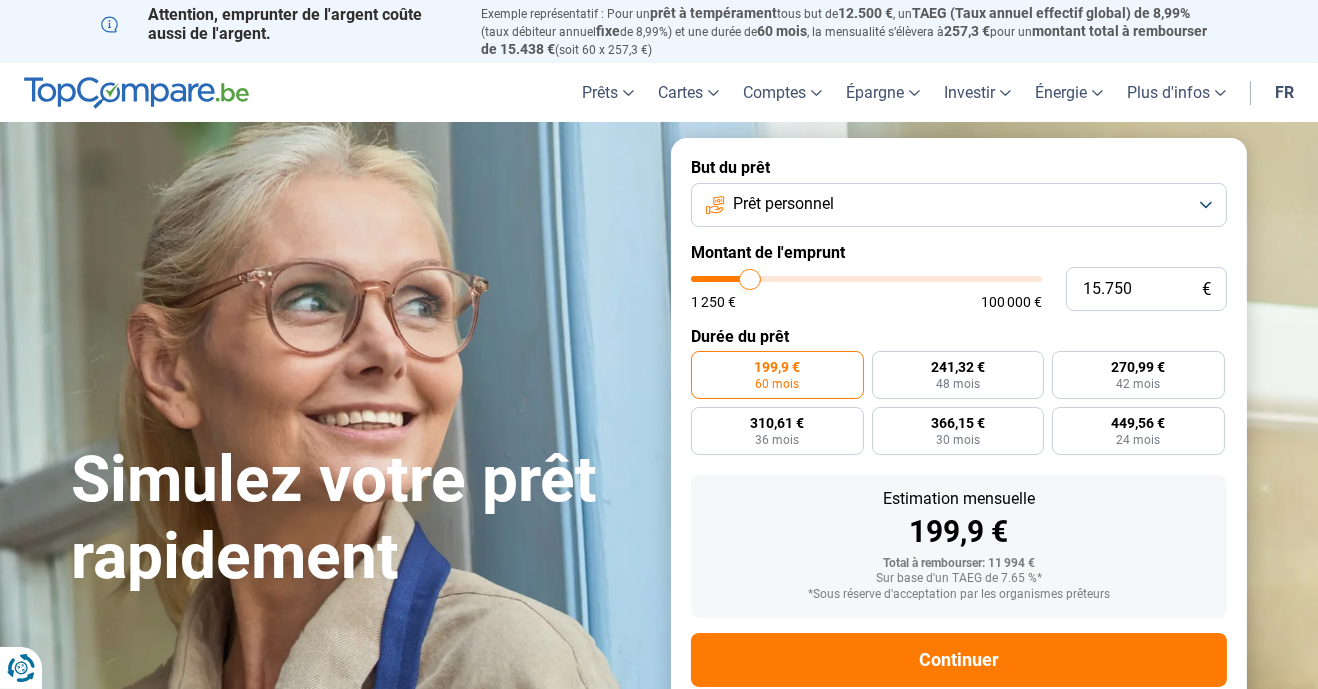 type on "15.250" 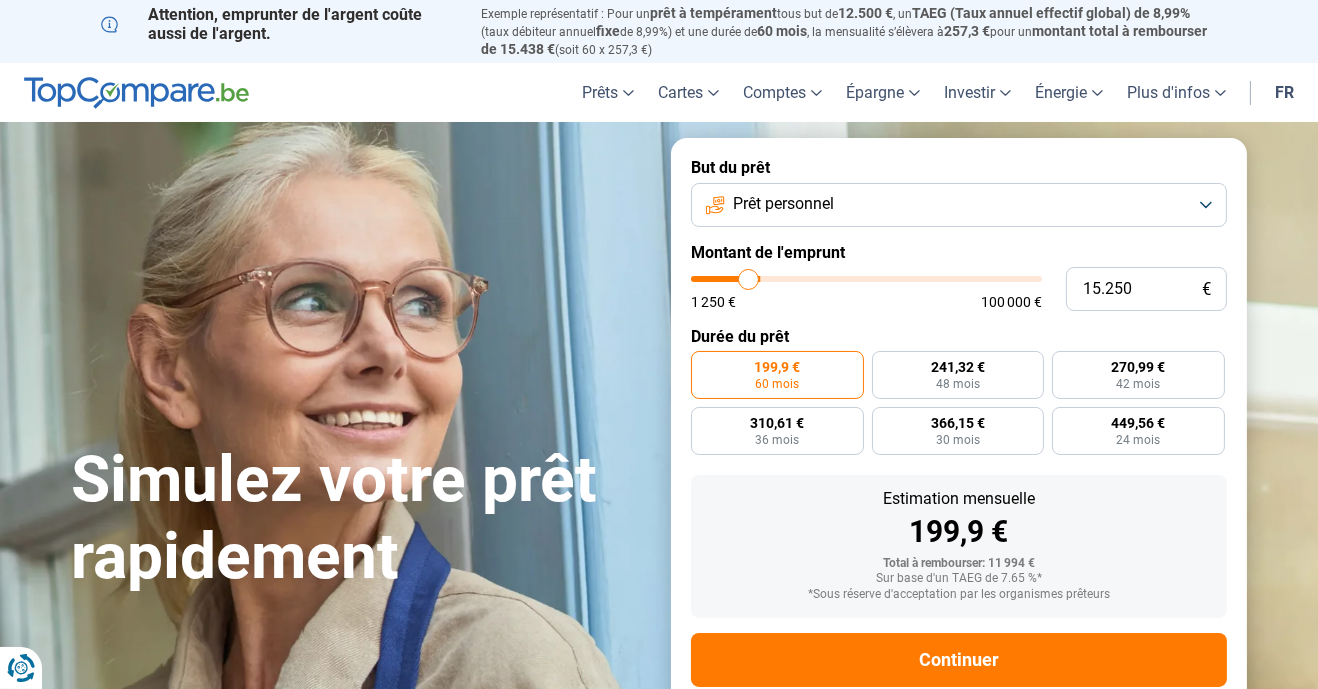 type on "14.750" 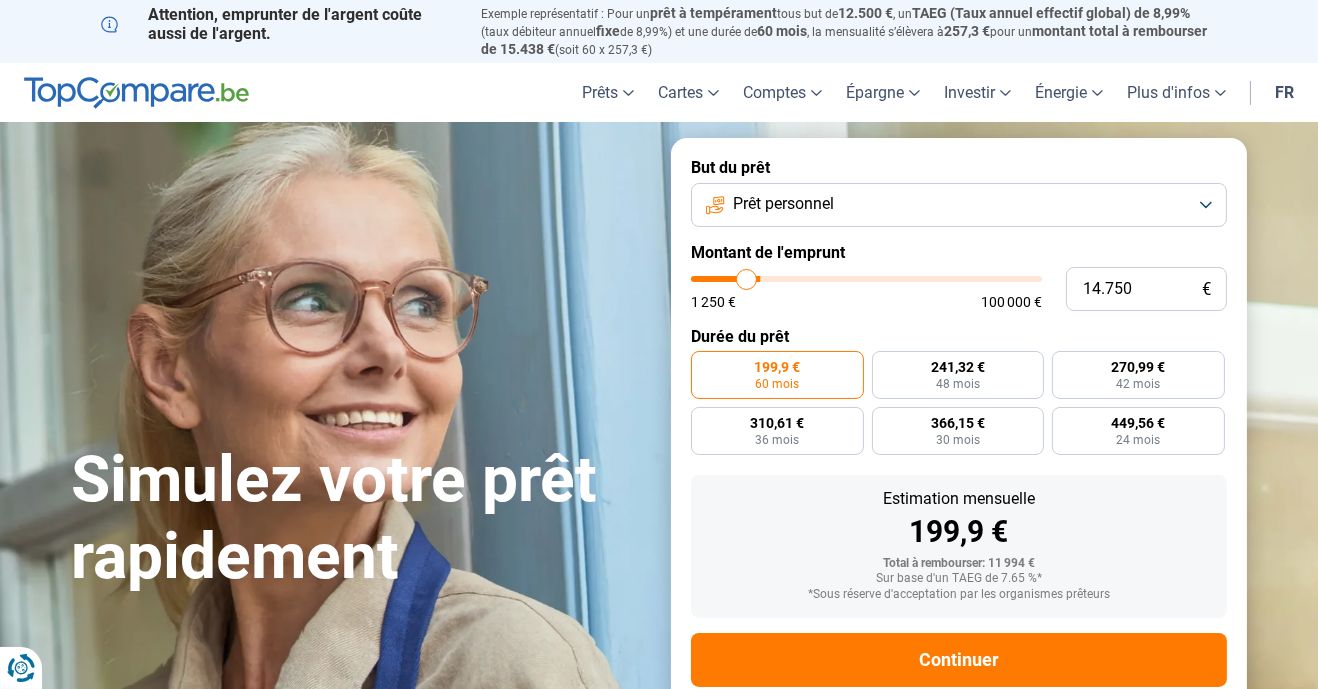 type on "14.500" 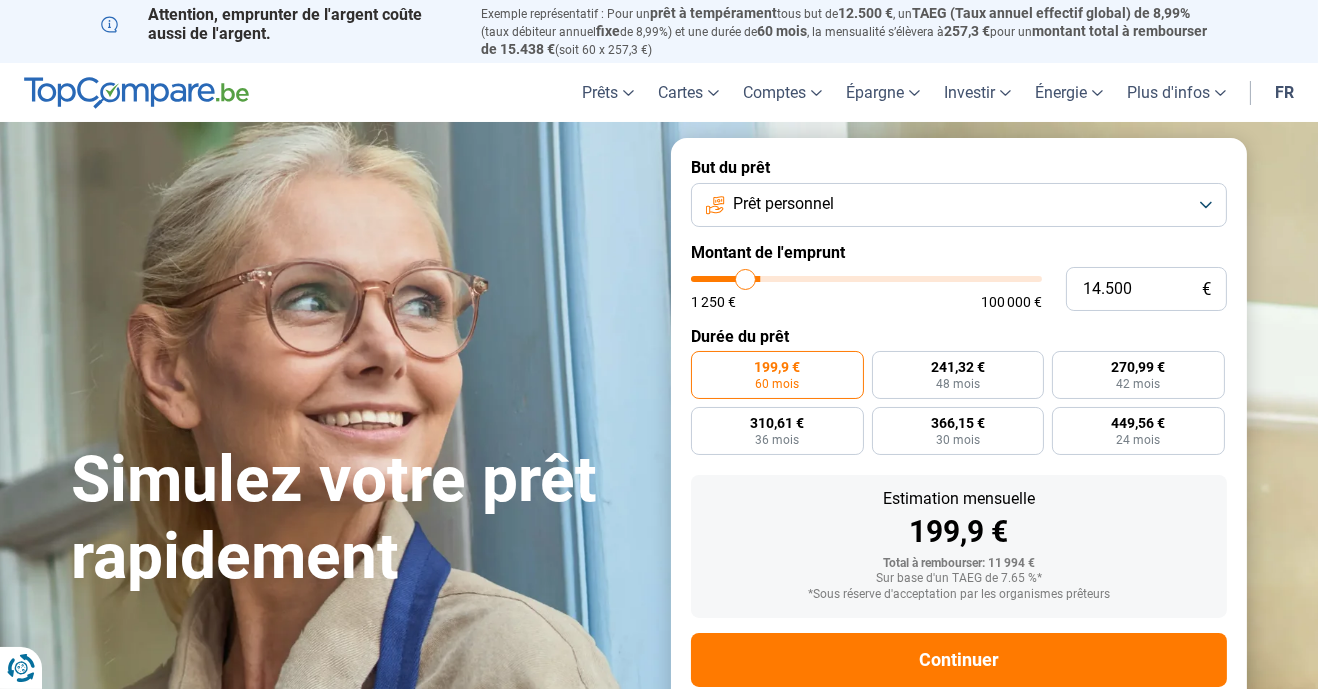 type on "14.000" 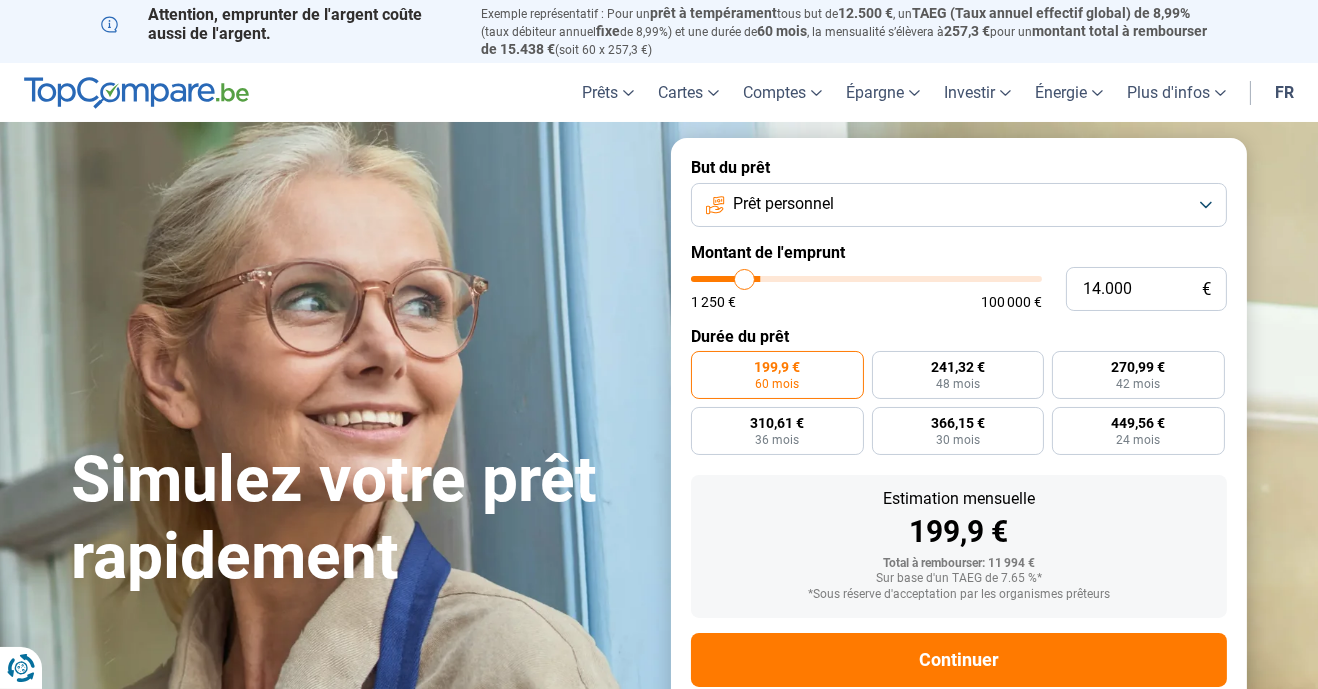 type on "13.750" 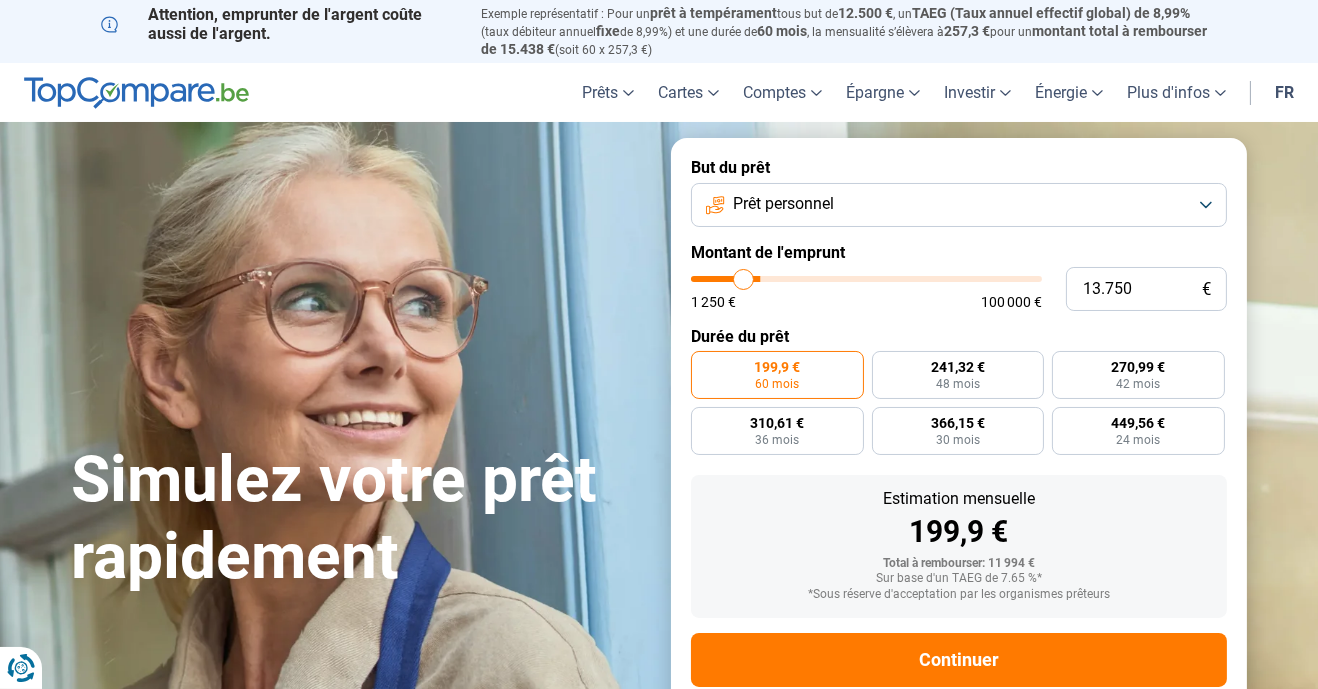type on "13.500" 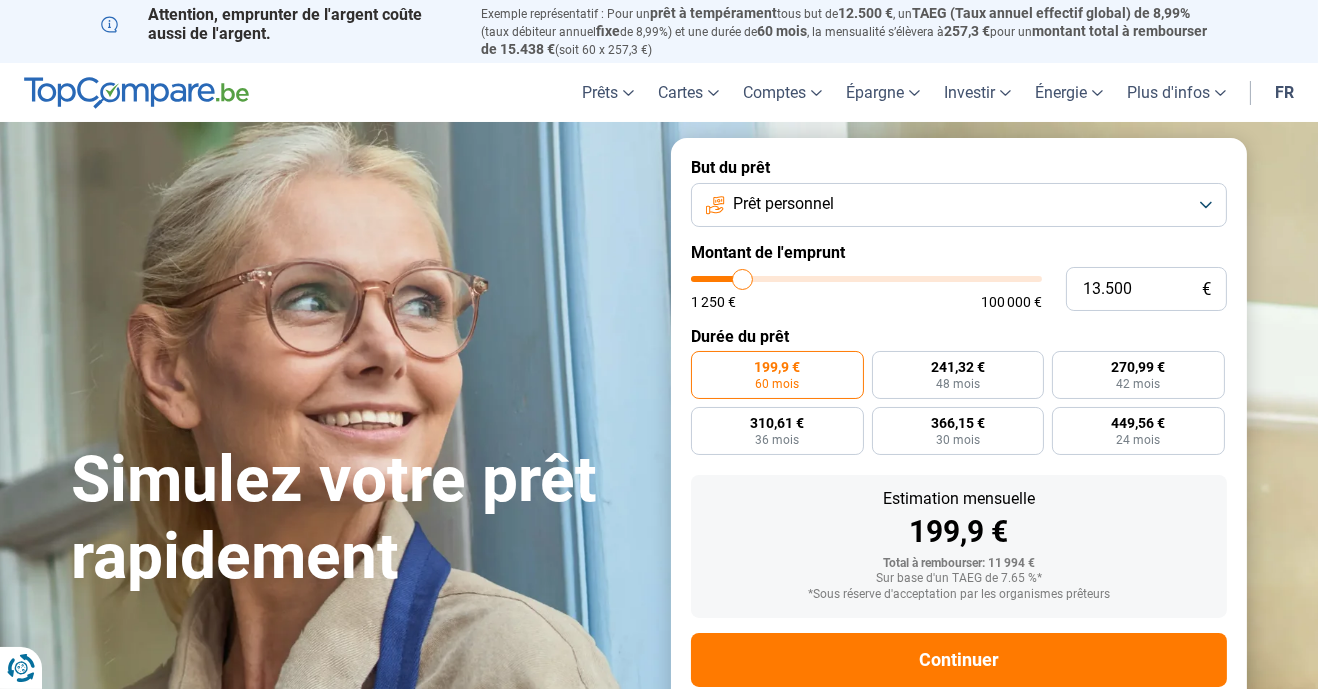 type on "13.000" 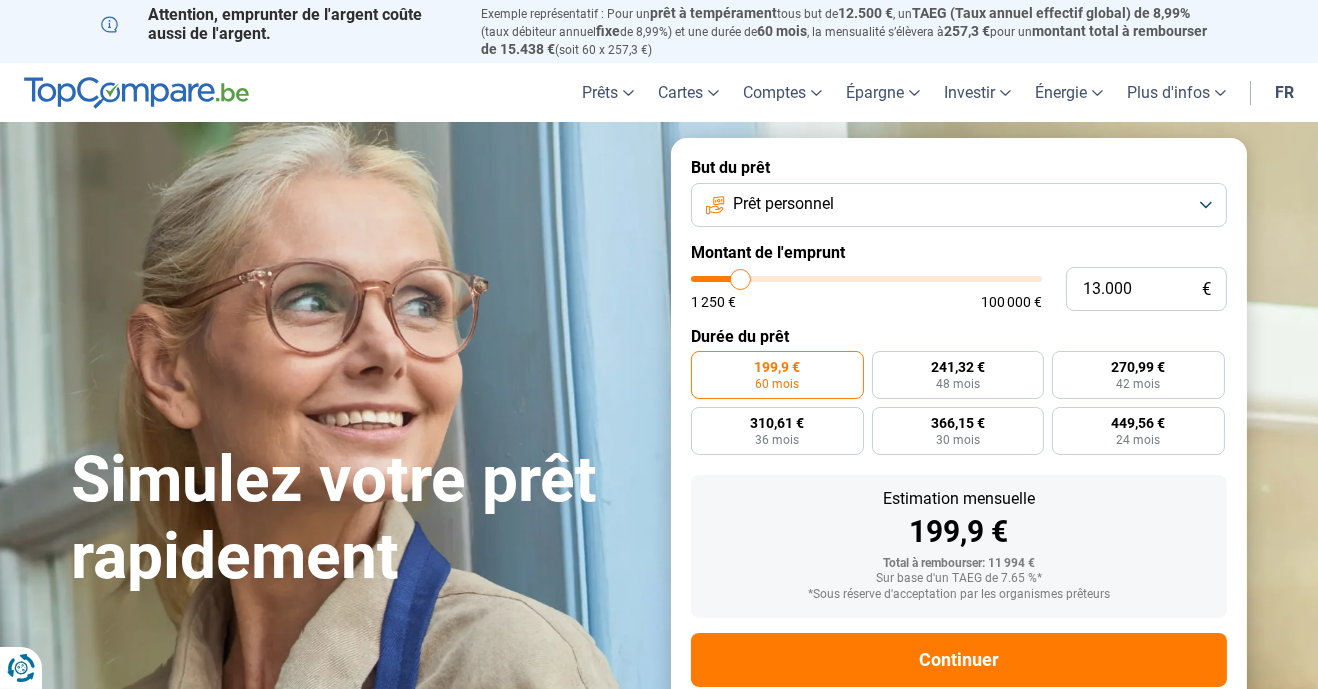 type on "12.500" 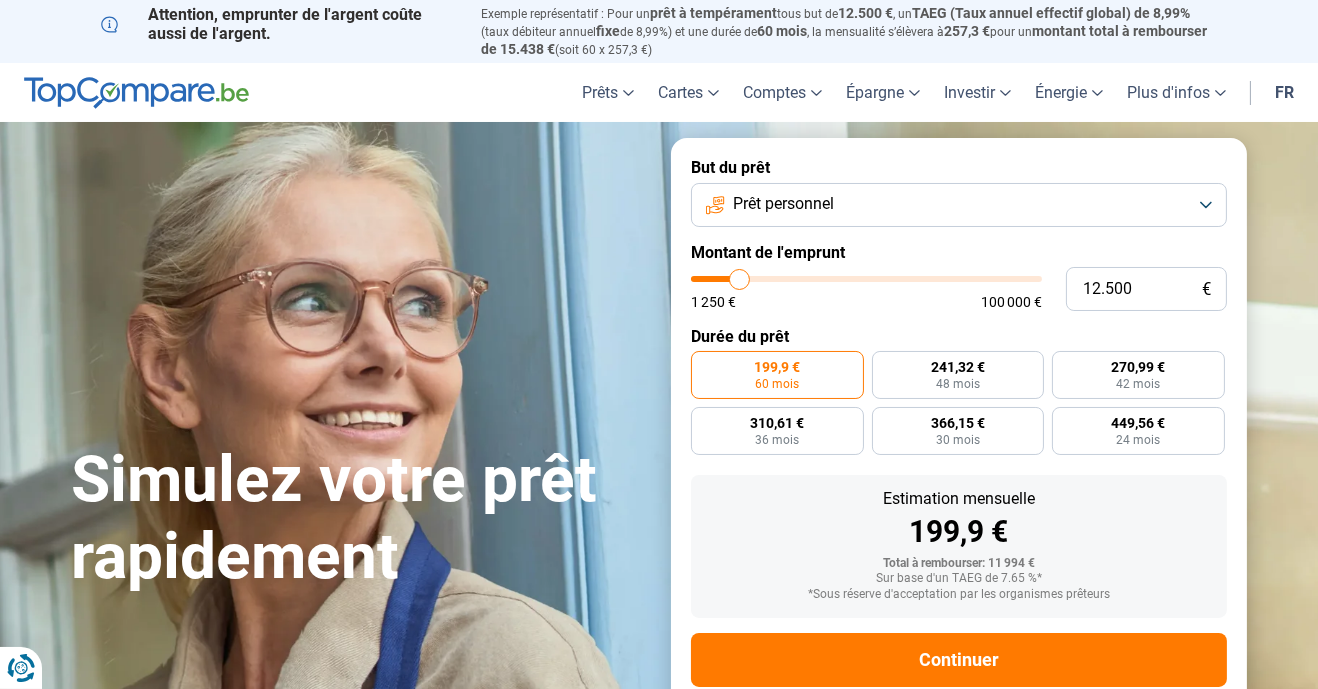 type on "12.250" 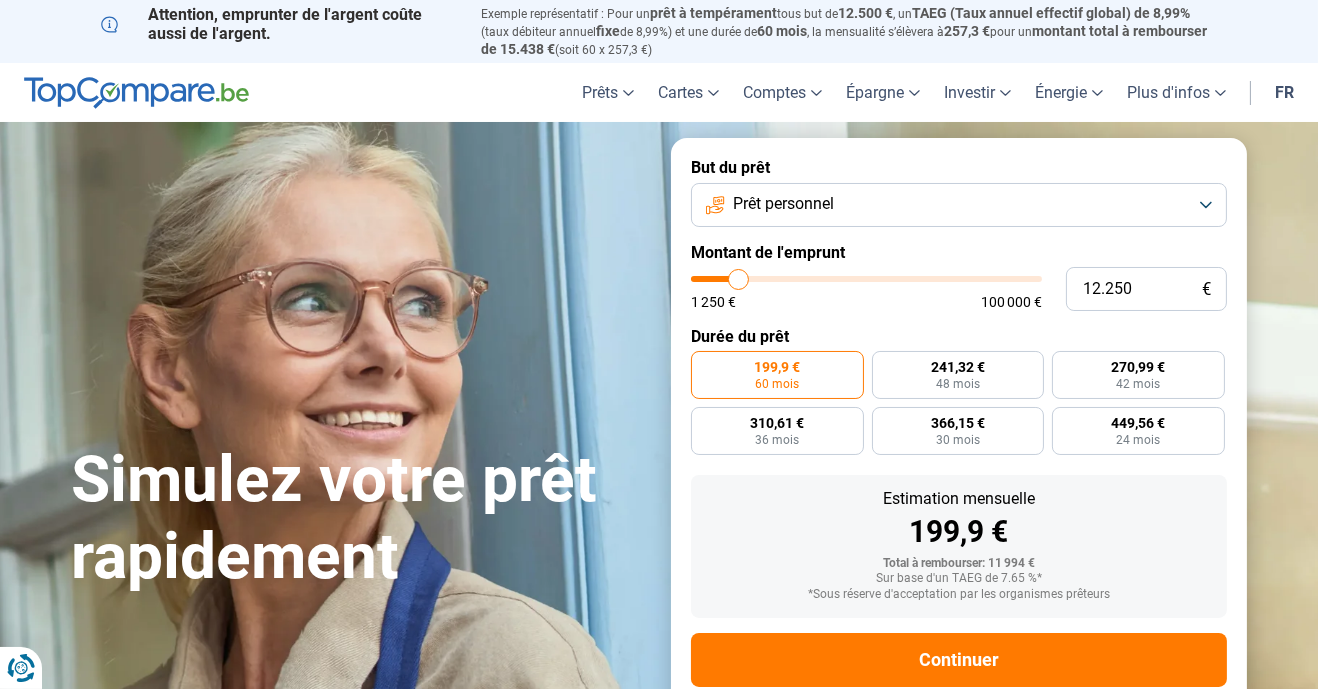 type on "11.750" 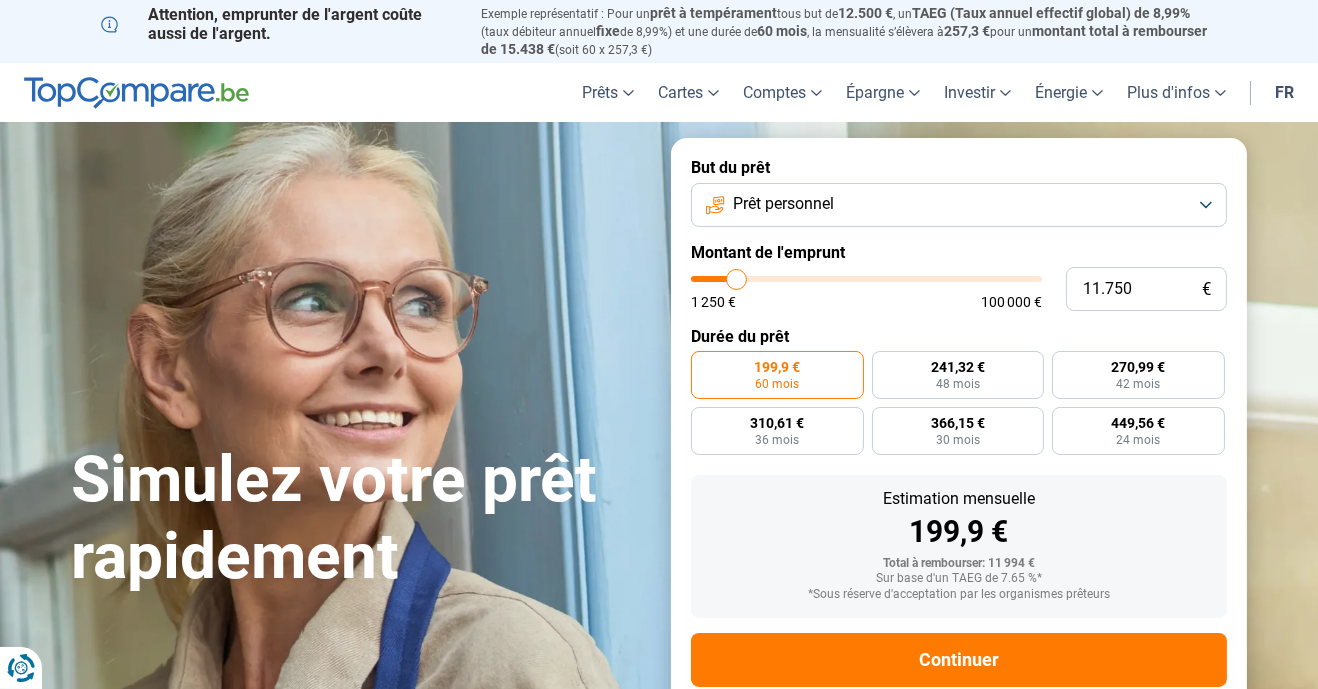 type on "11.500" 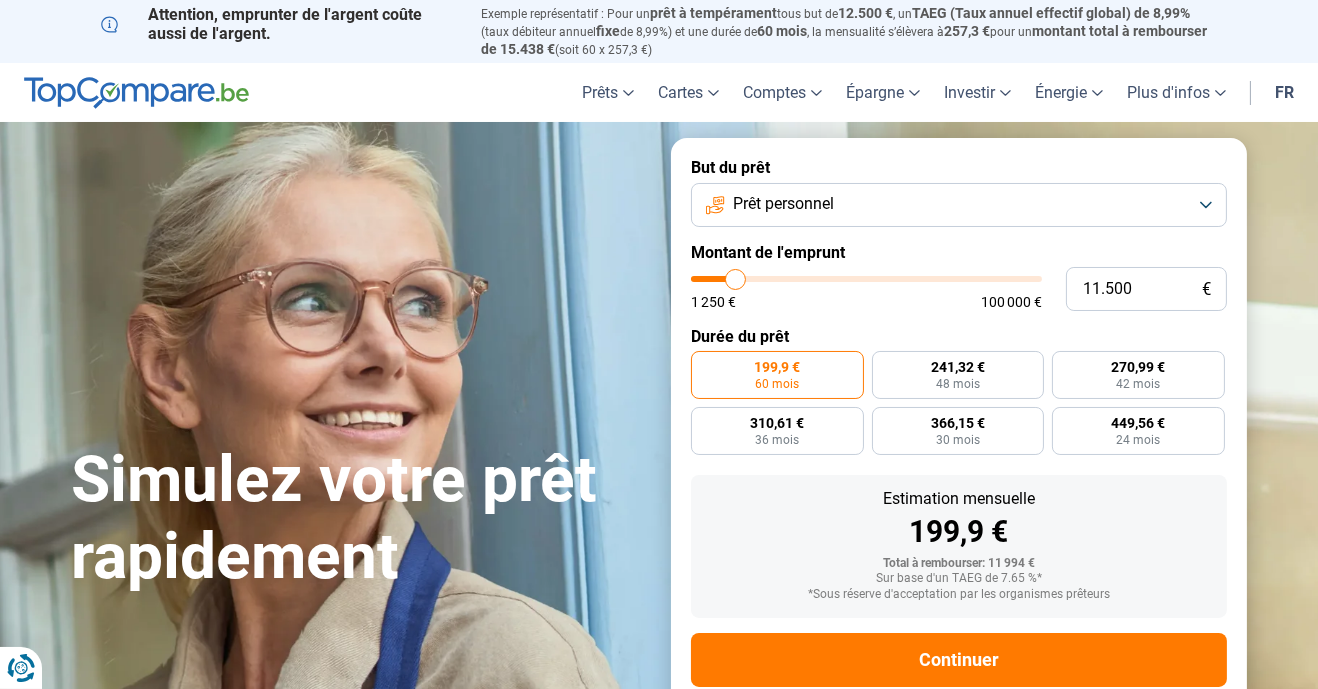 type 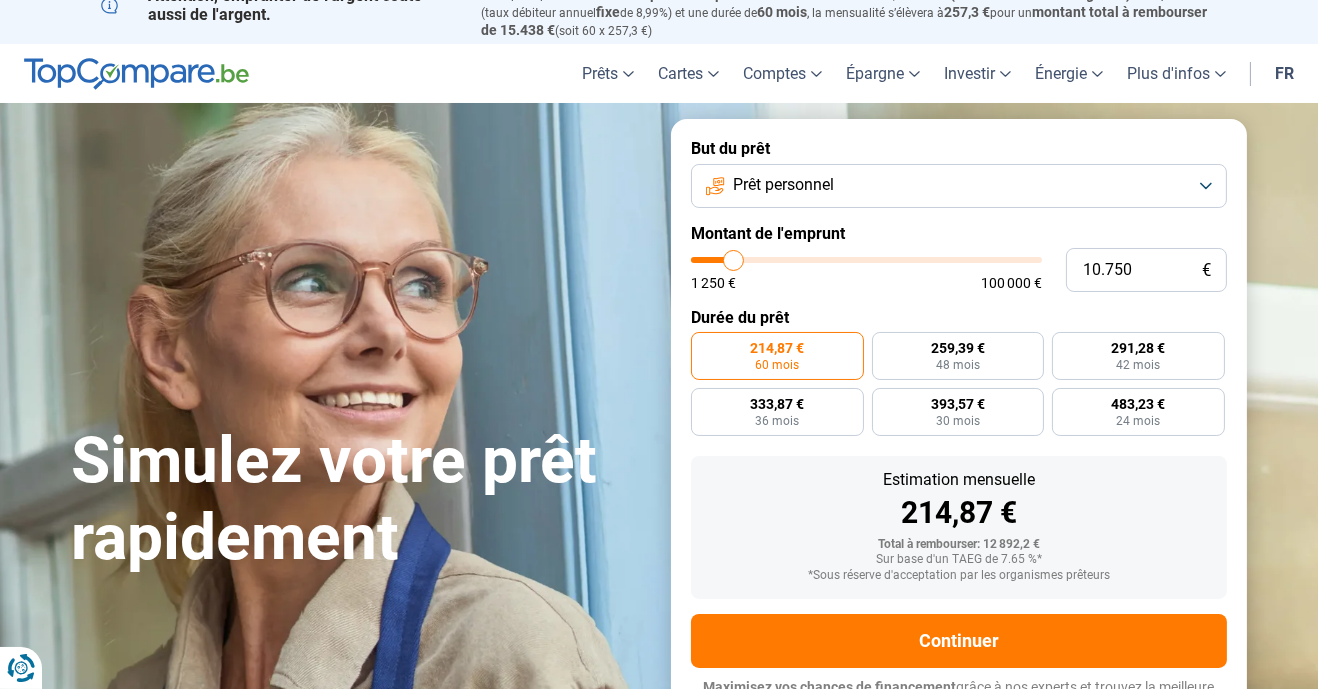 scroll, scrollTop: 19, scrollLeft: 0, axis: vertical 